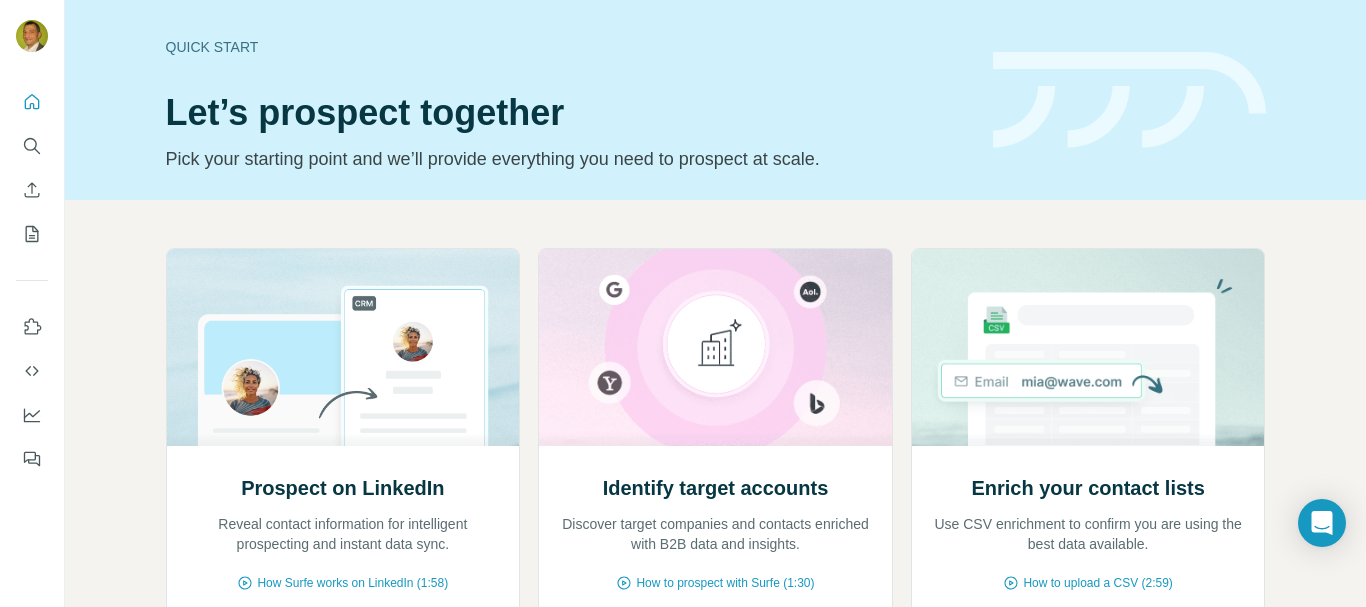 scroll, scrollTop: 0, scrollLeft: 0, axis: both 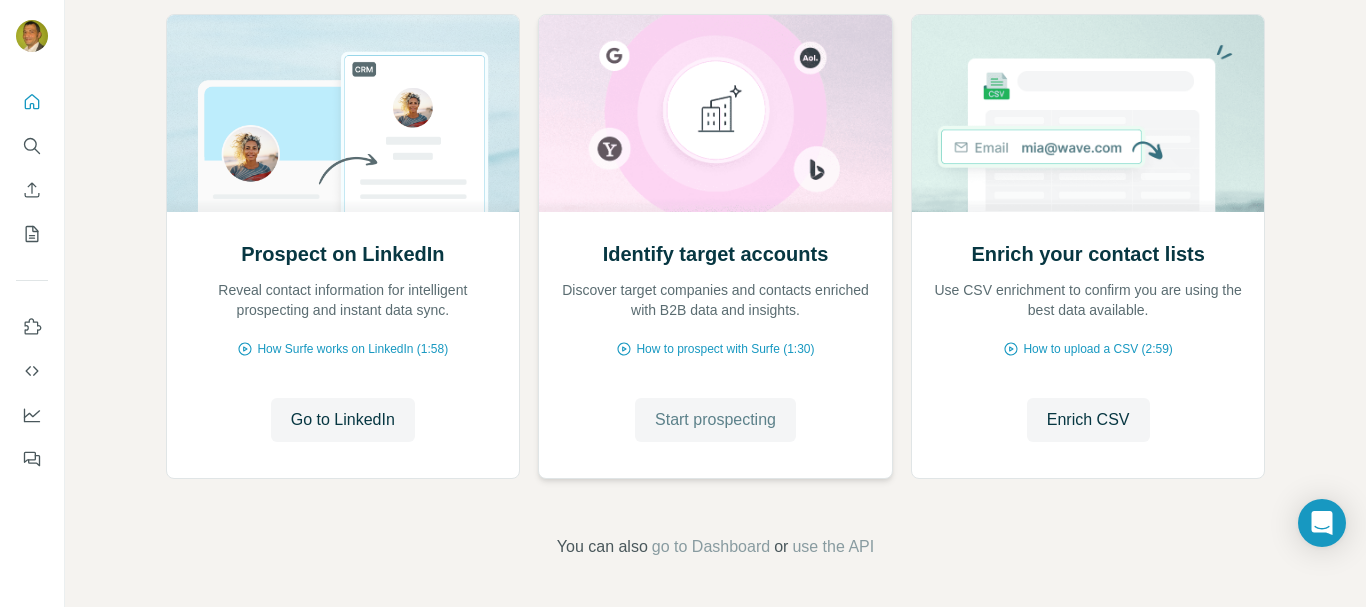 click on "Start prospecting" at bounding box center (715, 420) 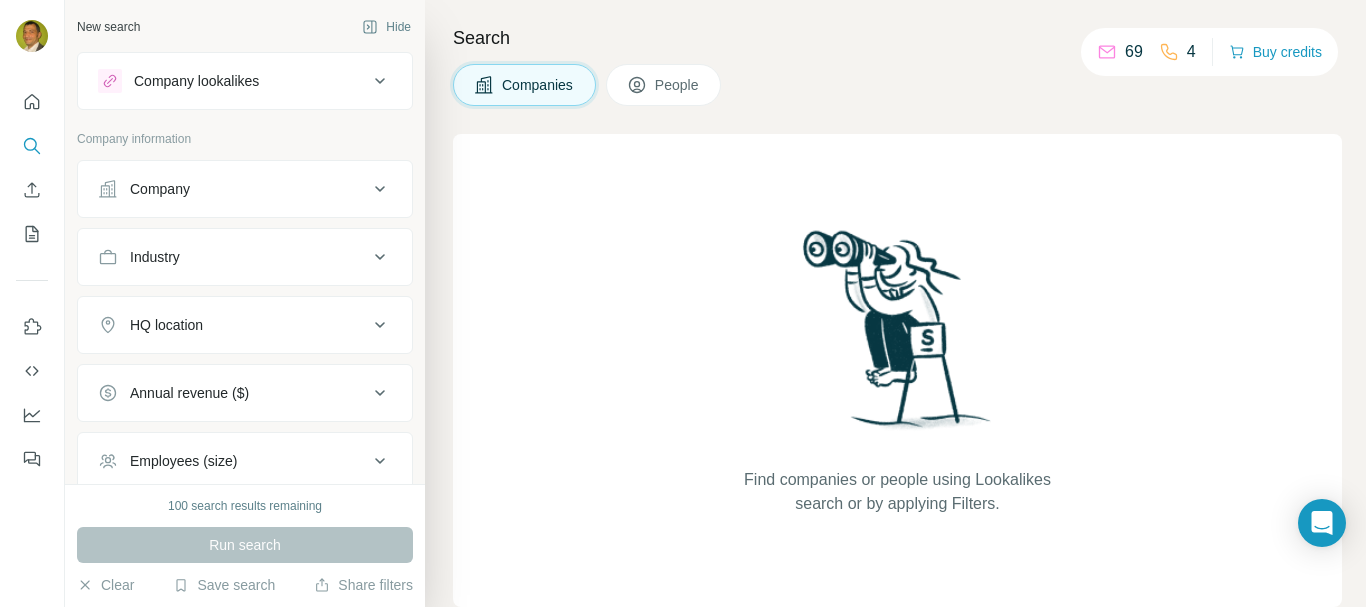 click 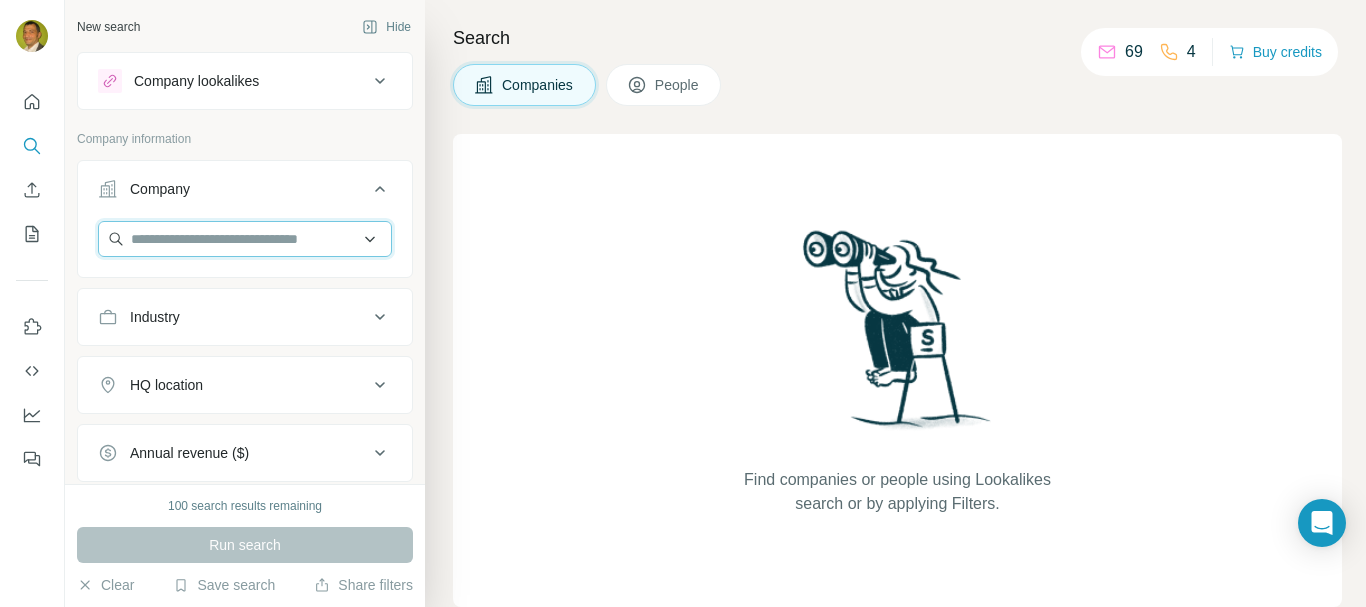click at bounding box center [245, 239] 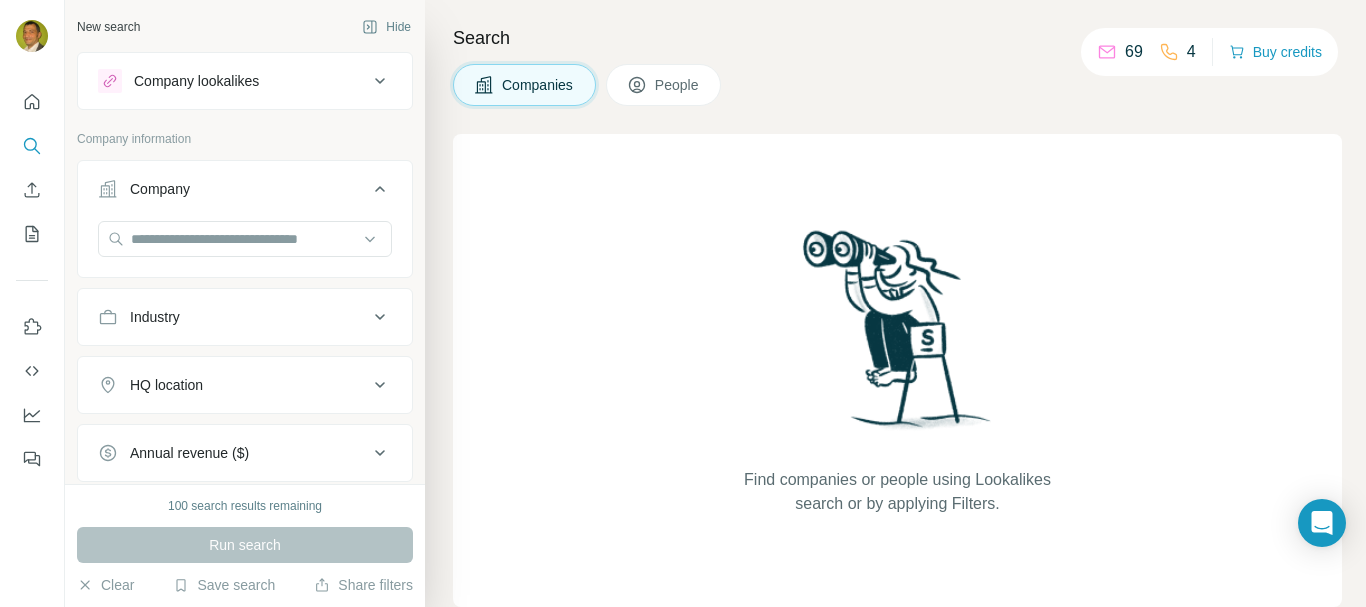 click 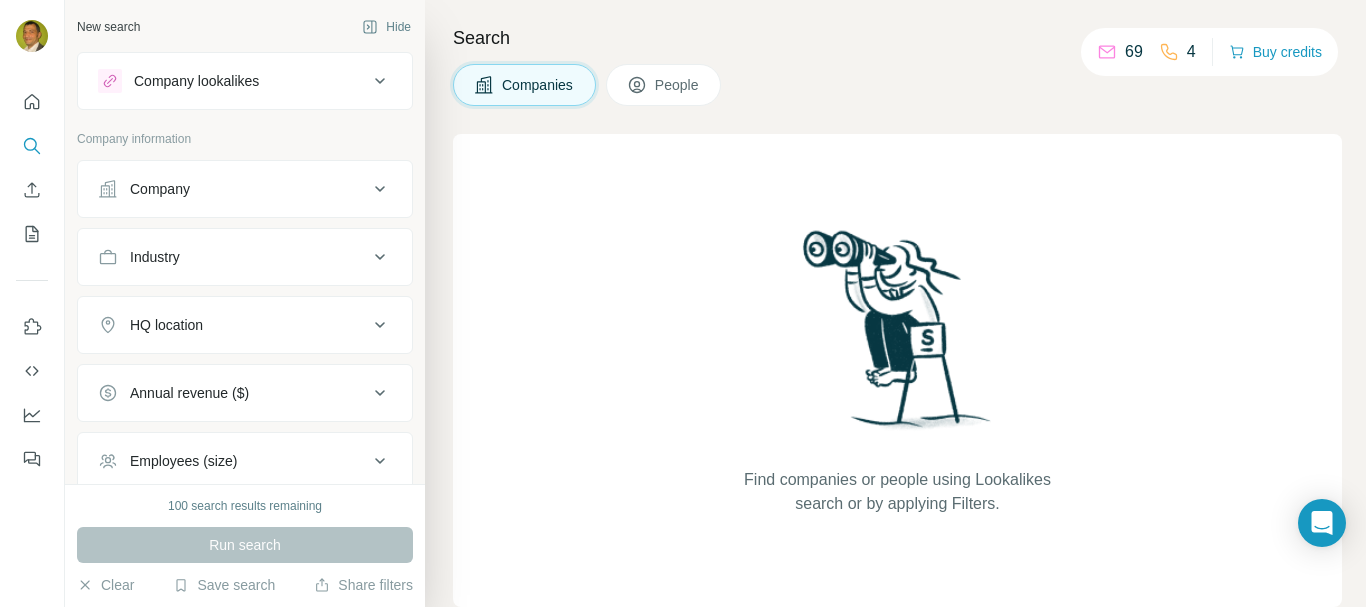 click 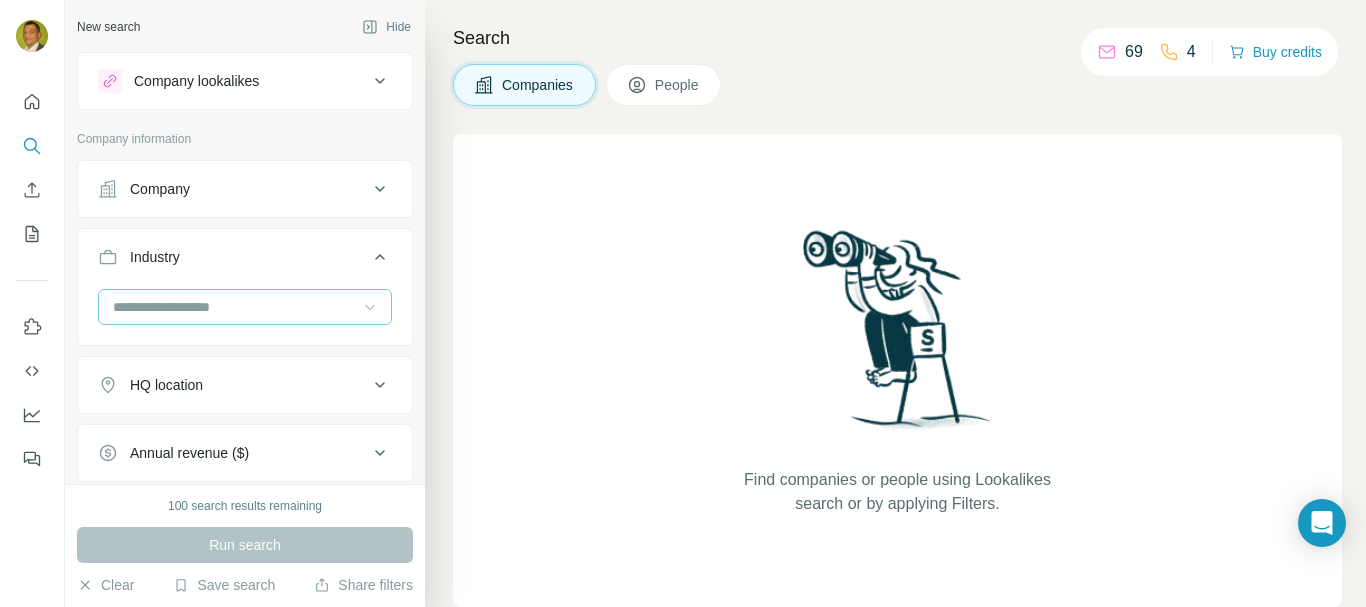 click 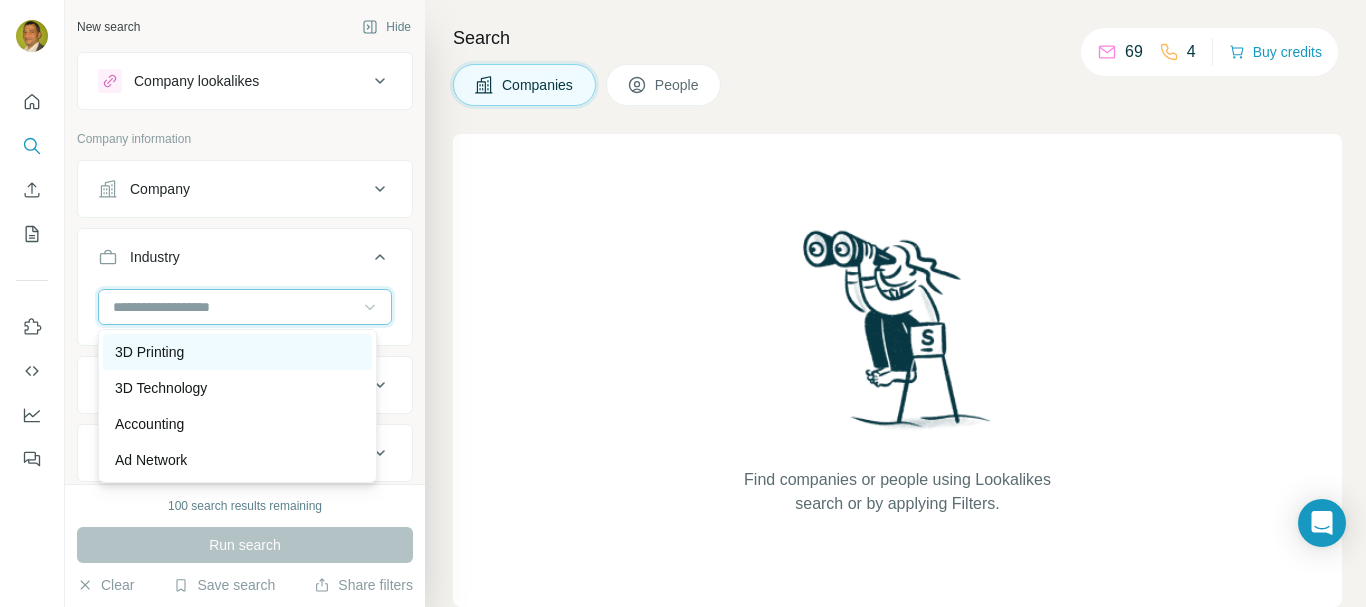 scroll, scrollTop: 100, scrollLeft: 0, axis: vertical 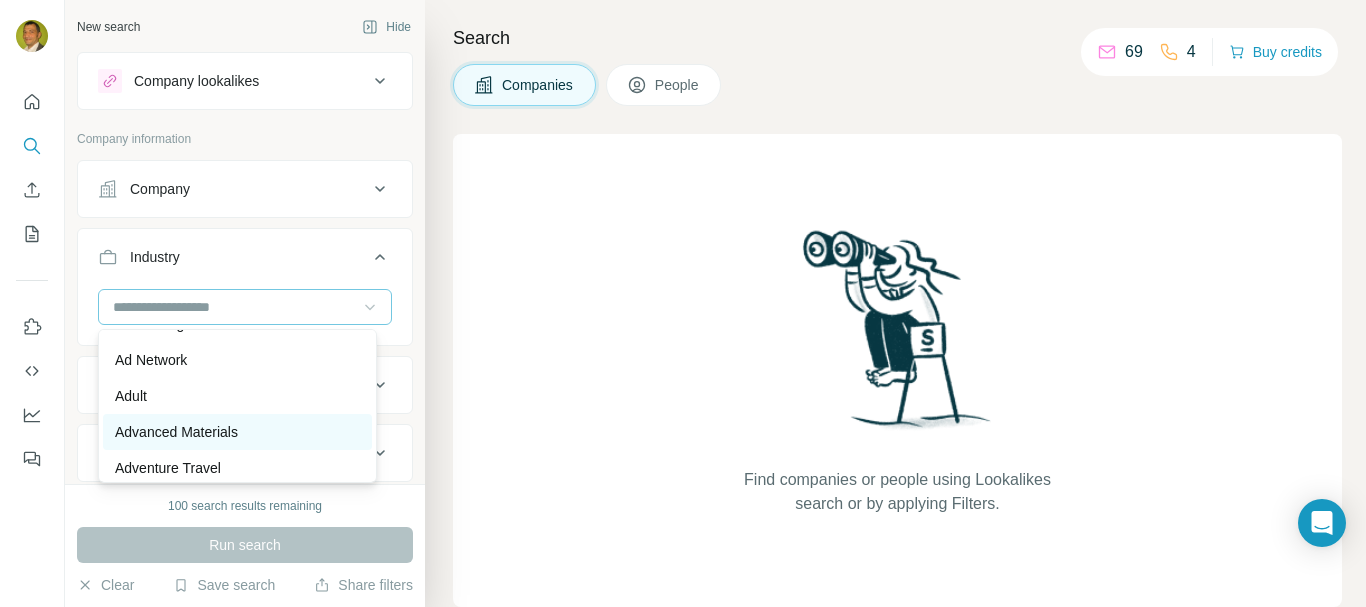 click on "Advanced Materials" at bounding box center (176, 432) 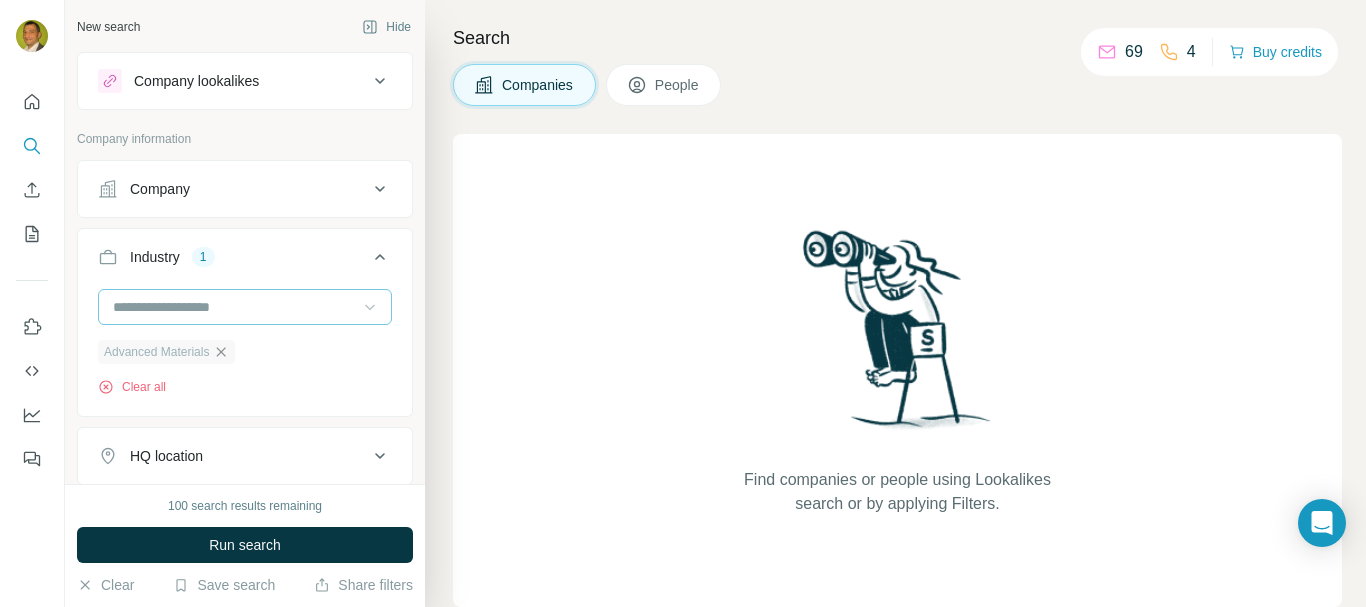 click 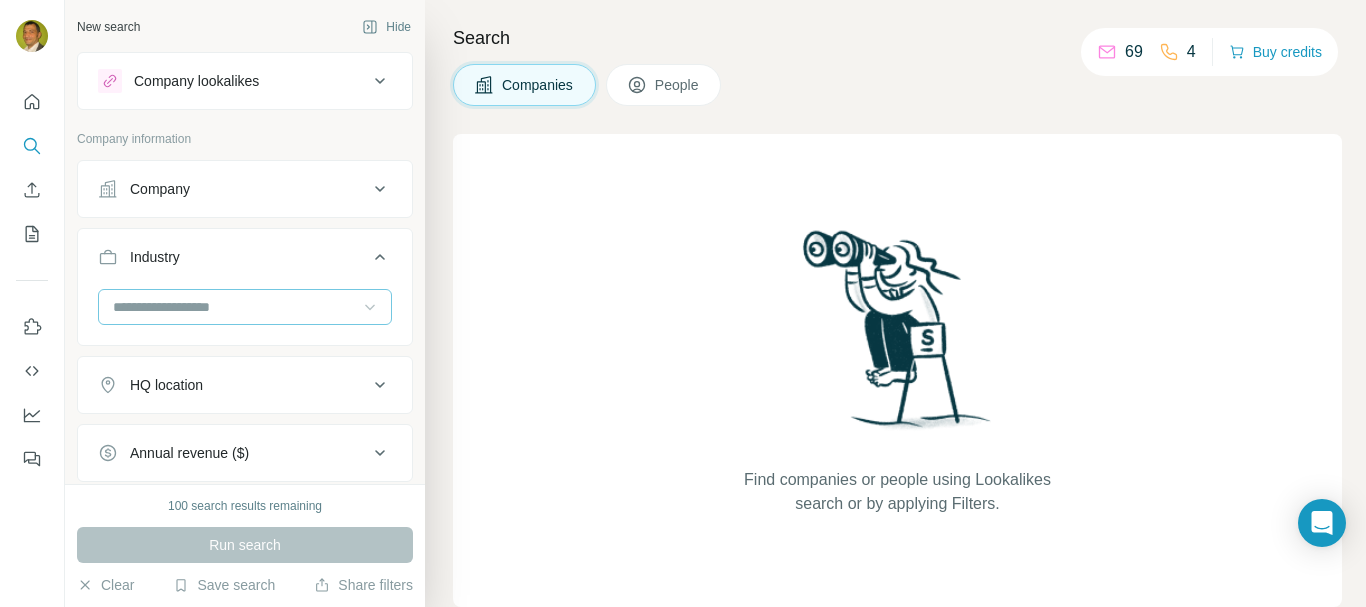 click 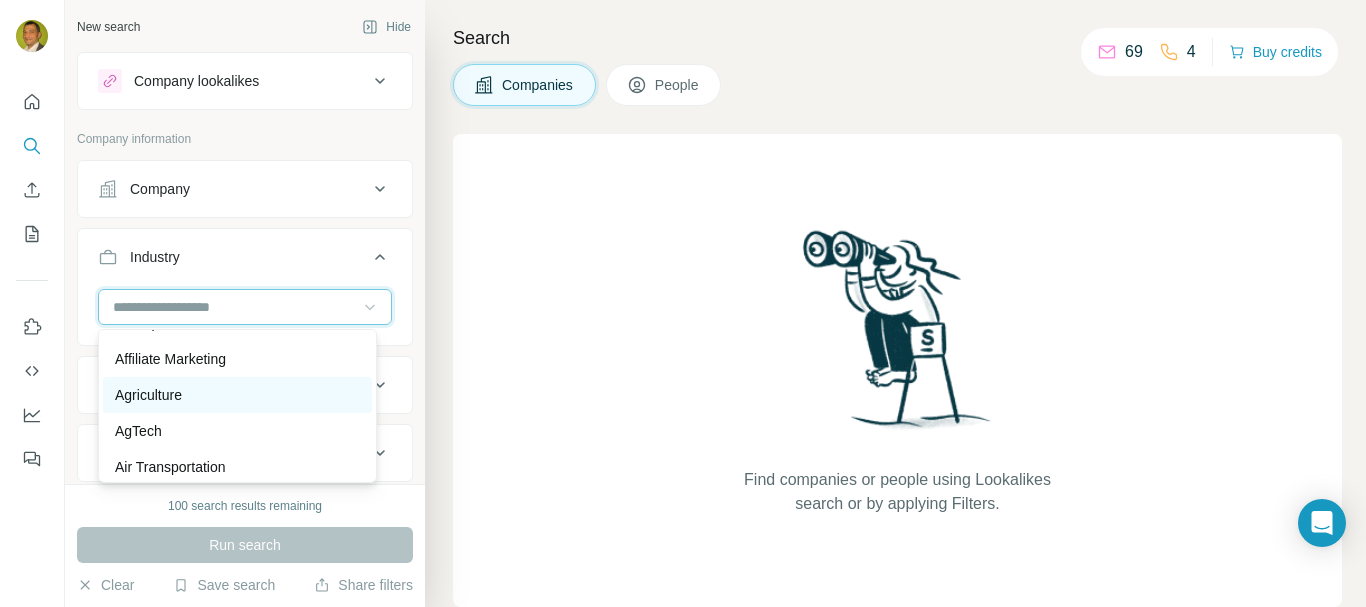 scroll, scrollTop: 400, scrollLeft: 0, axis: vertical 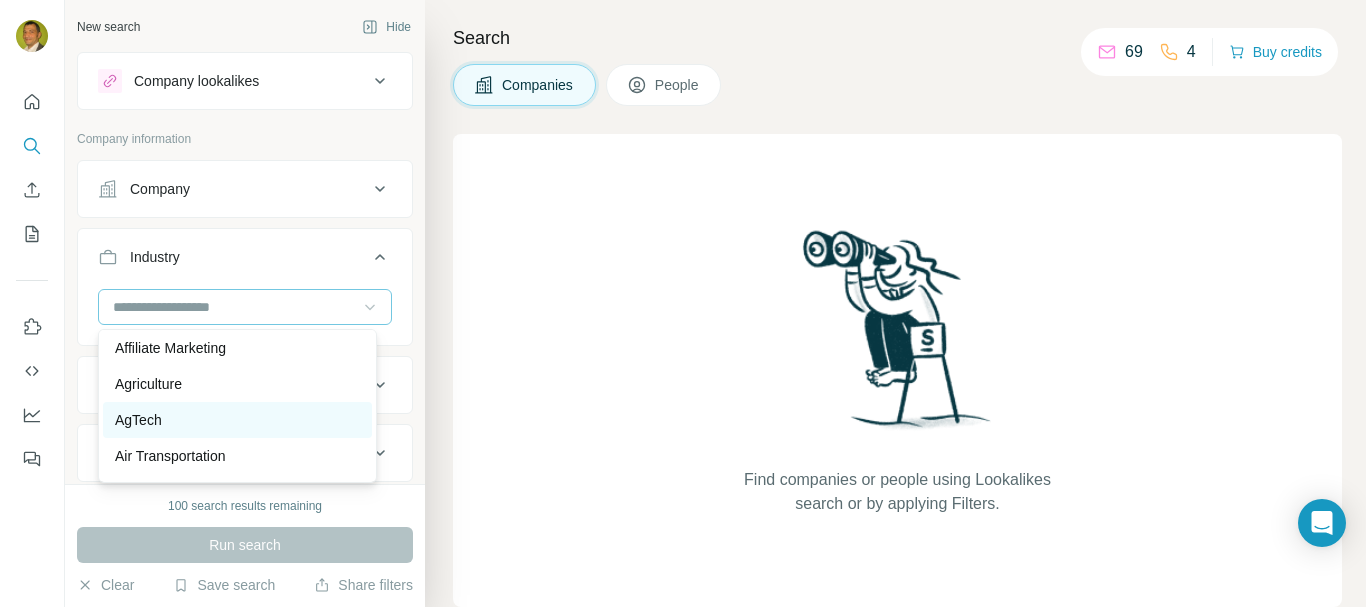 click on "AgTech" at bounding box center (237, 420) 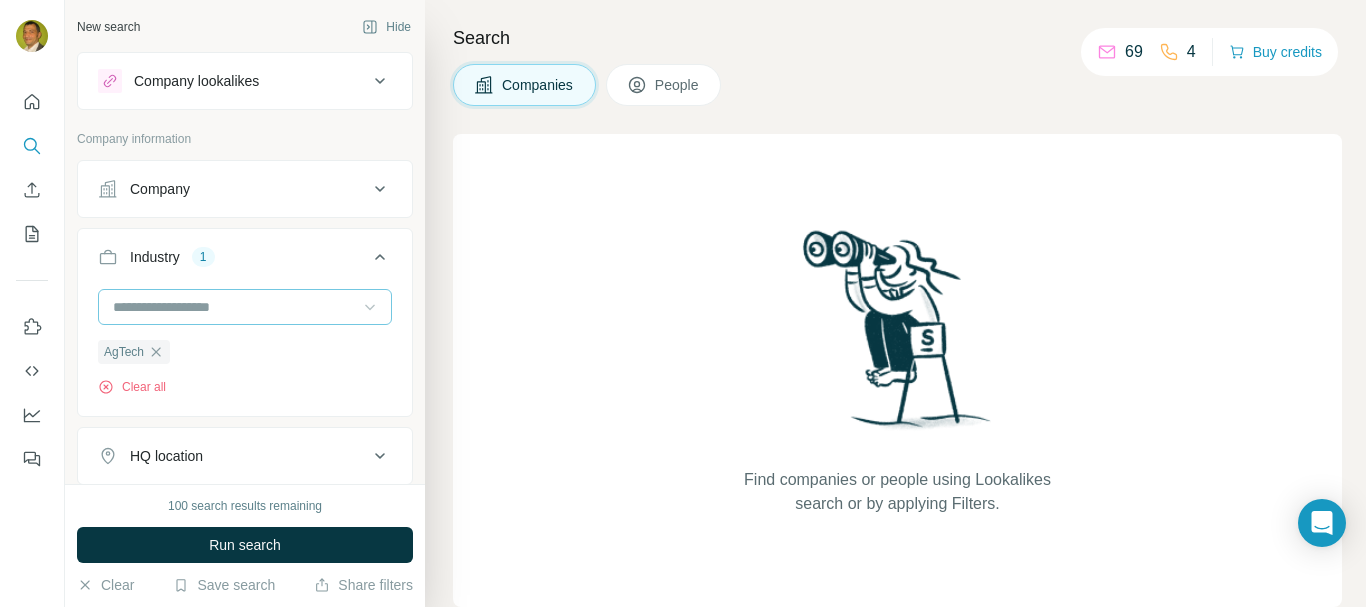click at bounding box center (370, 307) 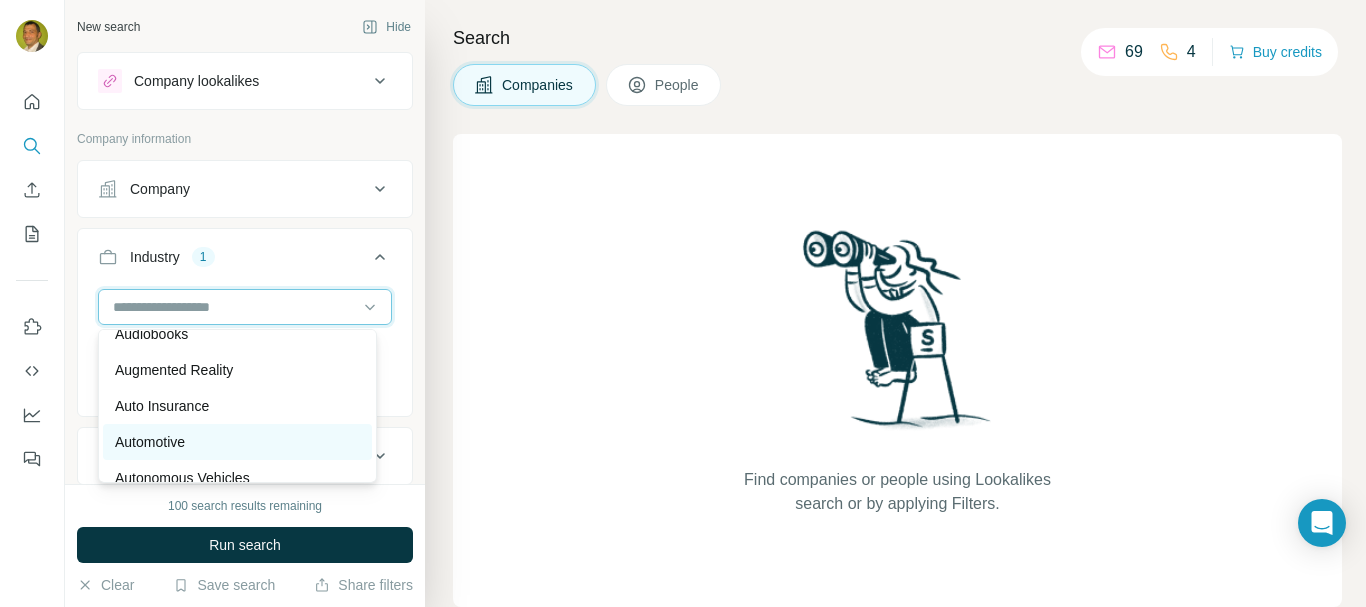 scroll, scrollTop: 1300, scrollLeft: 0, axis: vertical 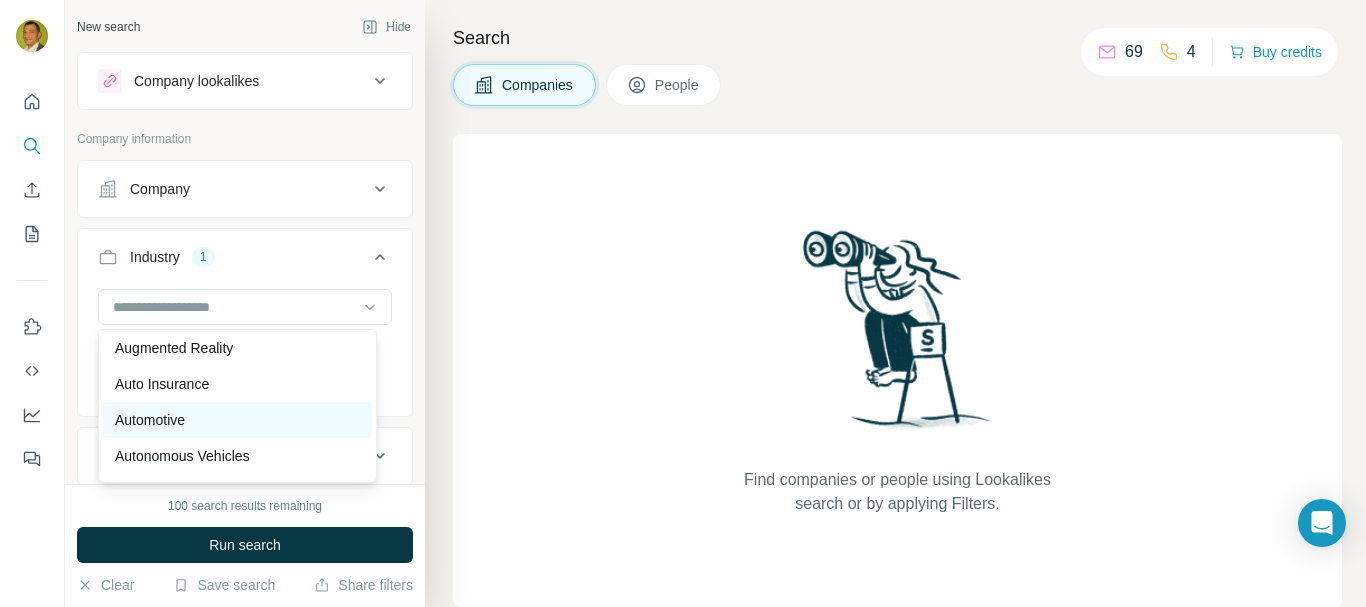 click on "Automotive" at bounding box center [150, 420] 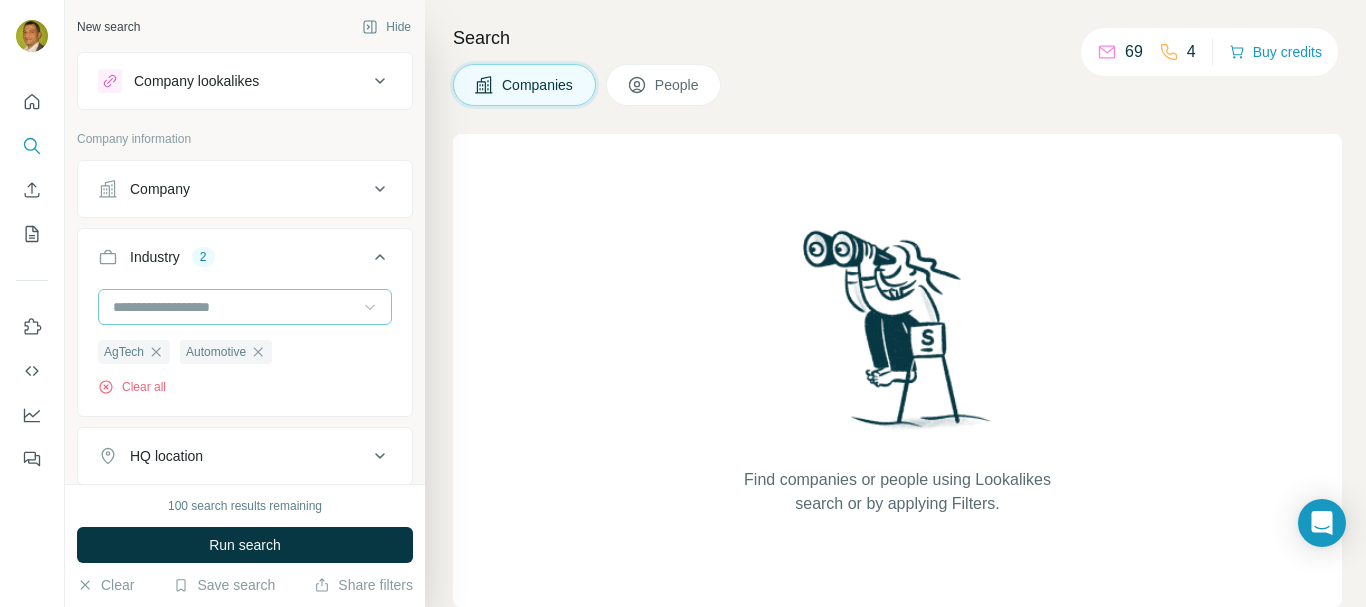 click 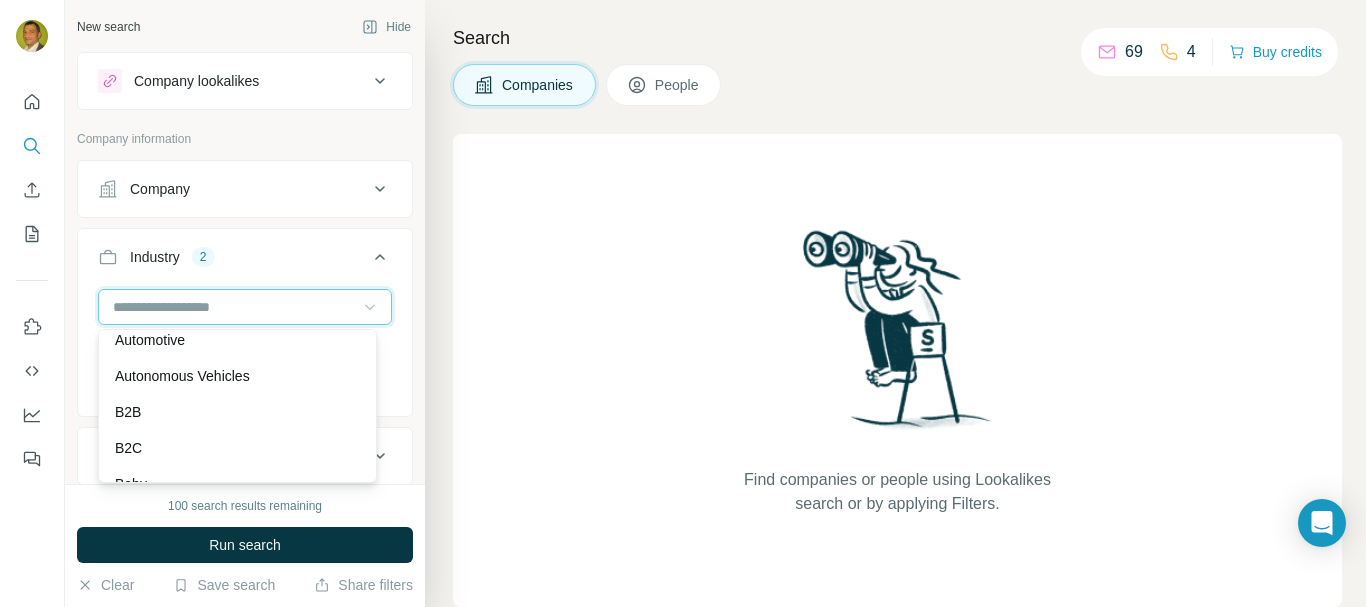 scroll, scrollTop: 1400, scrollLeft: 0, axis: vertical 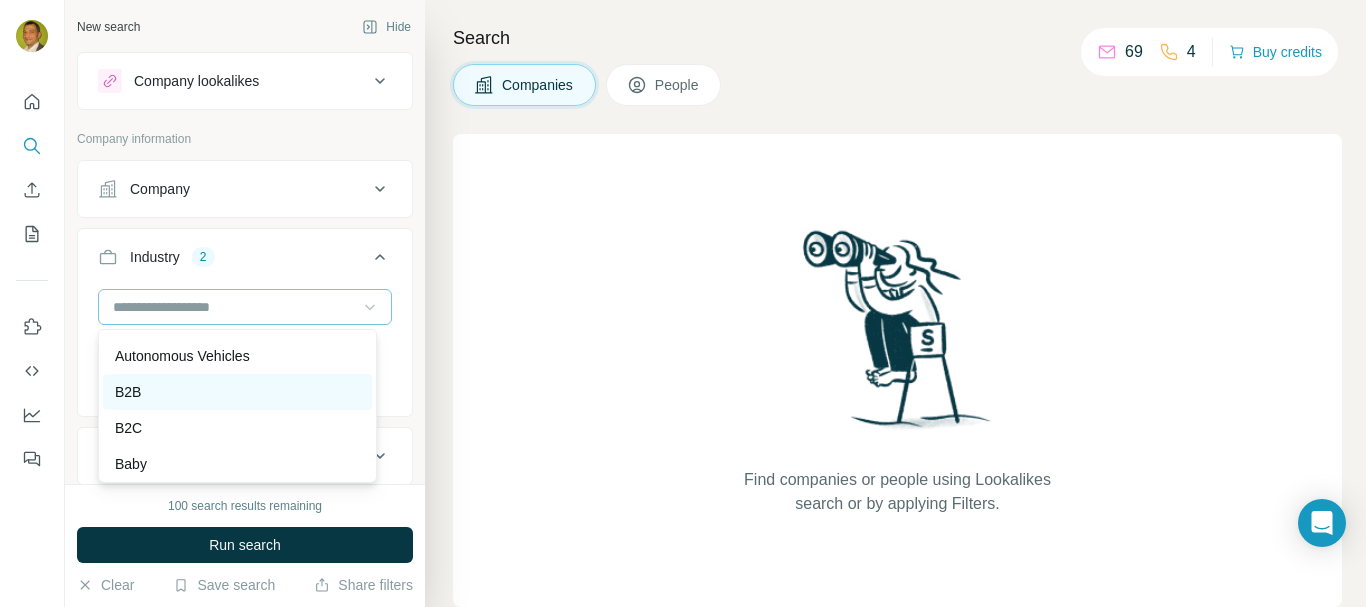 click on "B2B" at bounding box center [237, 392] 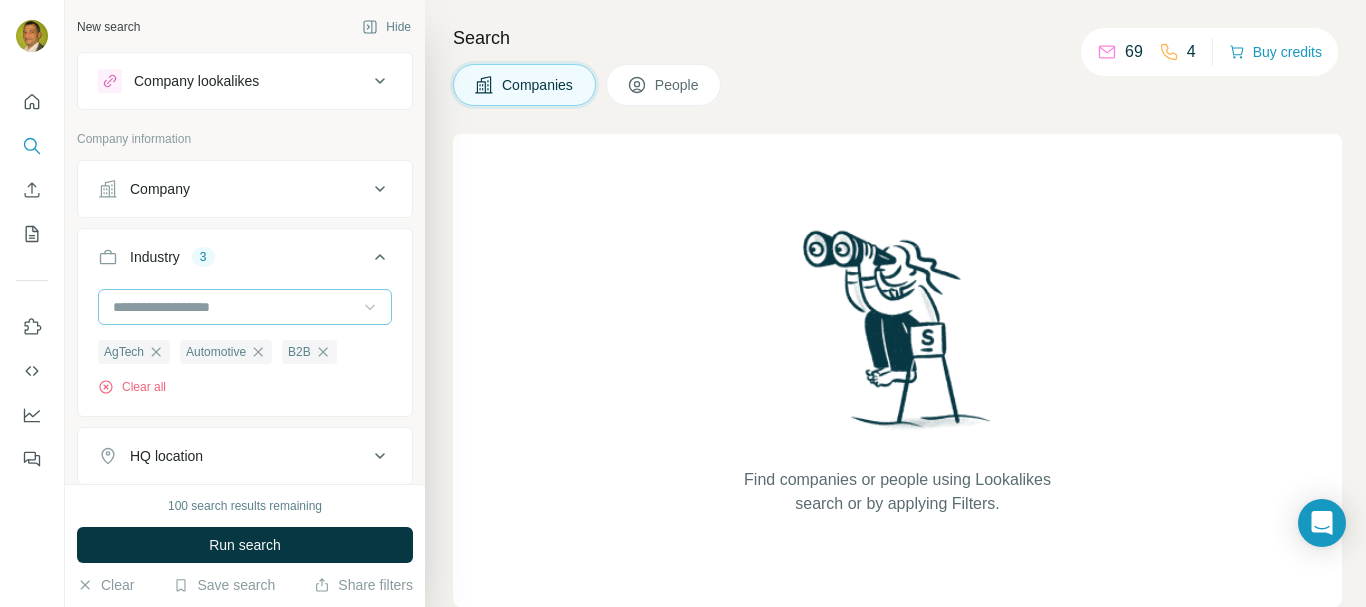 click 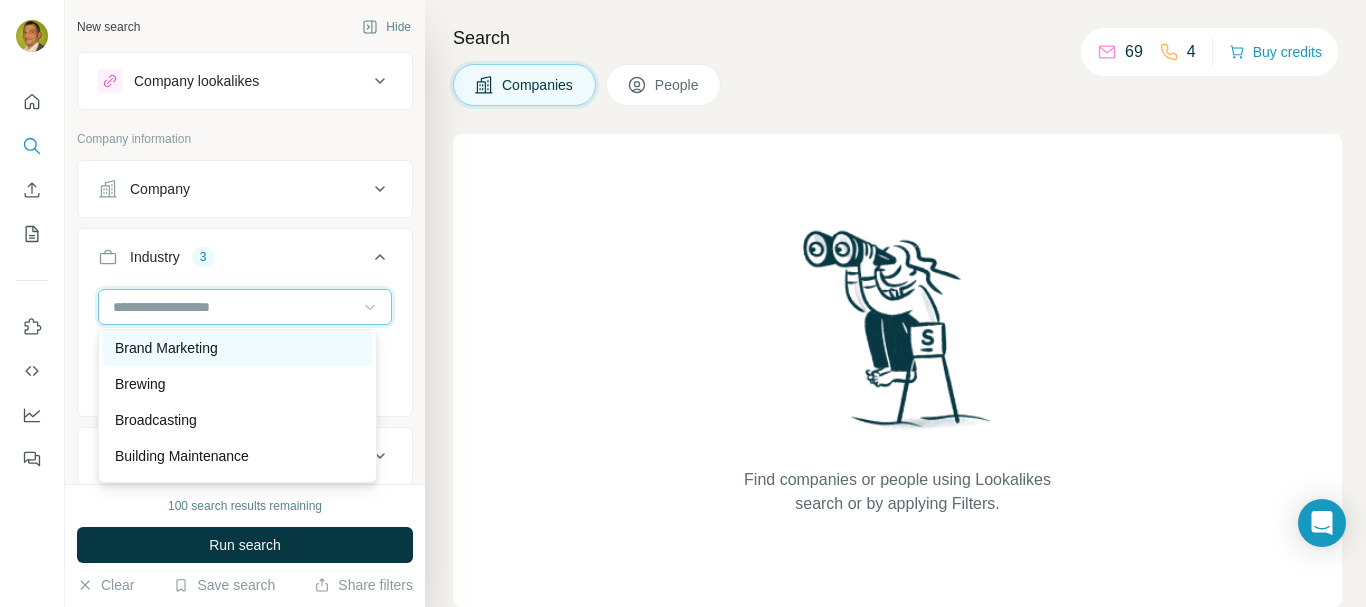 scroll, scrollTop: 2300, scrollLeft: 0, axis: vertical 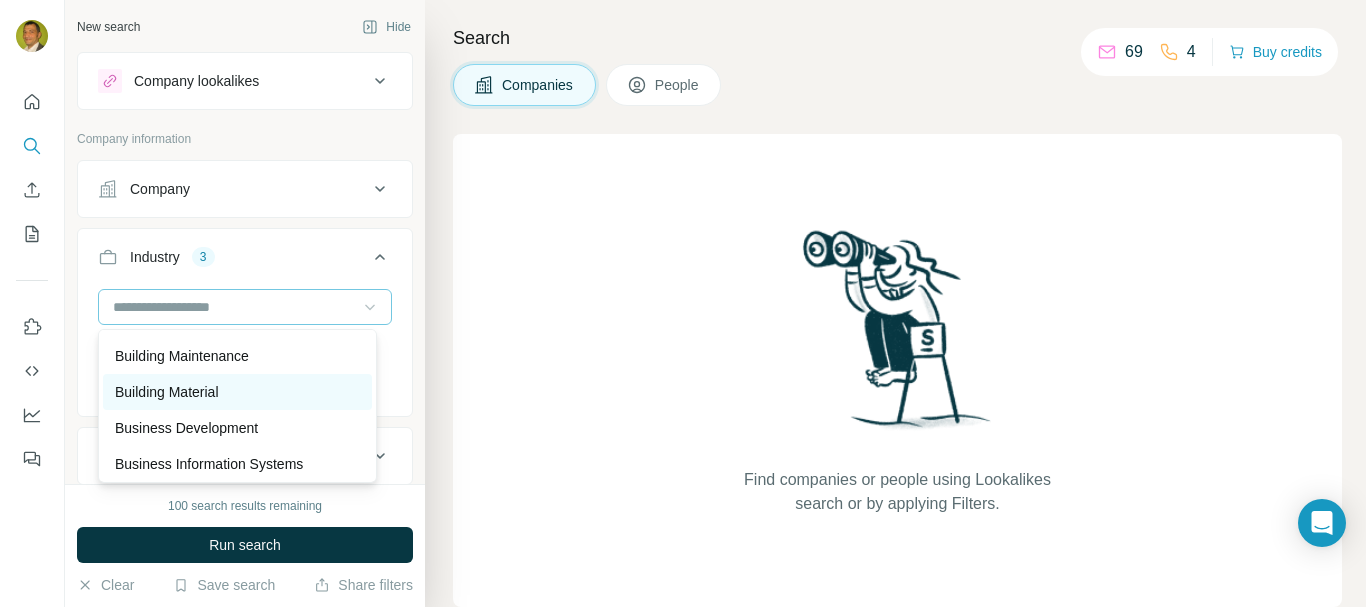 click on "Building Material" at bounding box center [167, 392] 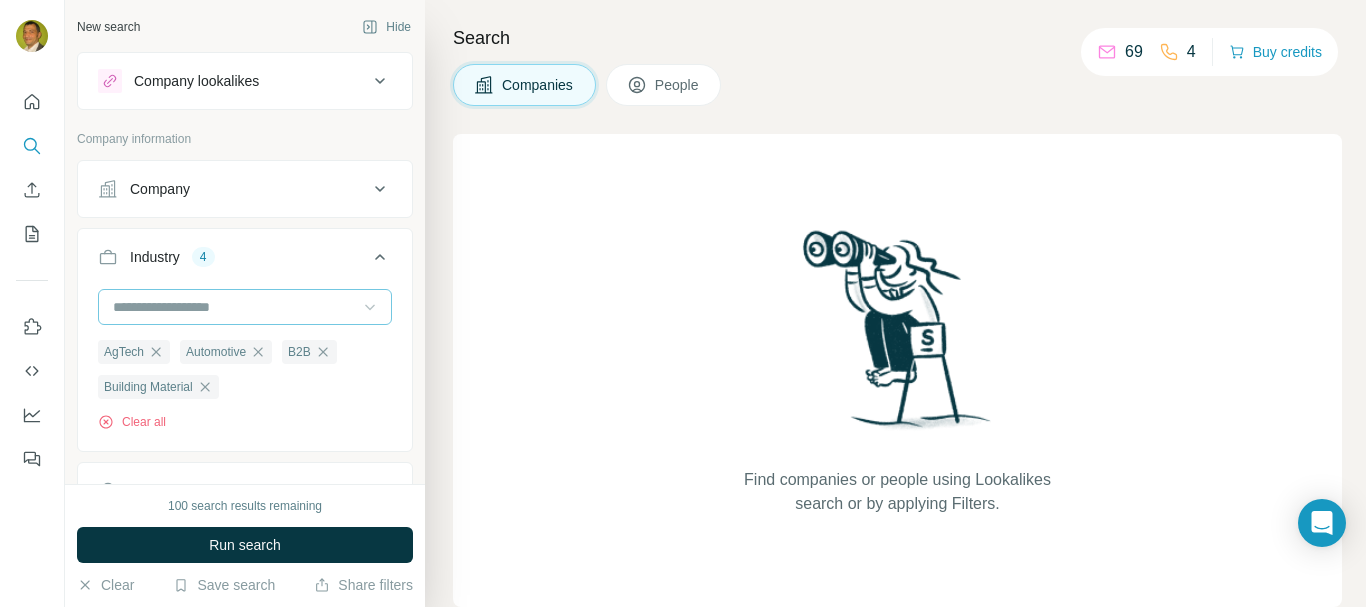 click 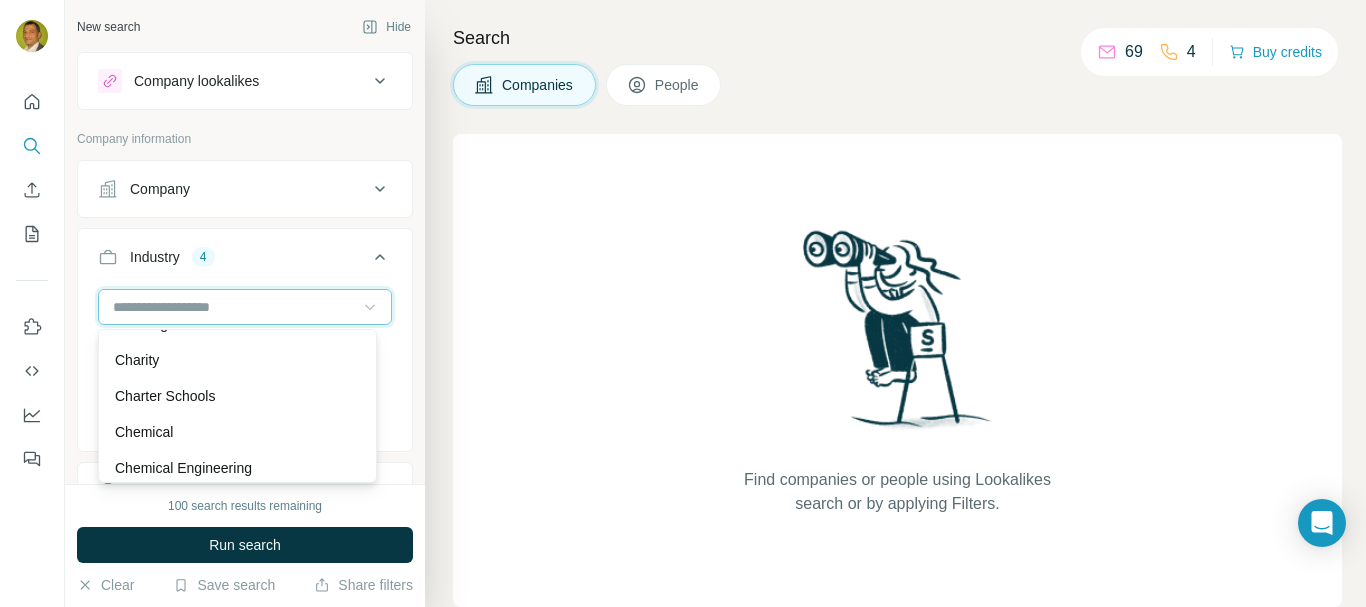 scroll, scrollTop: 2900, scrollLeft: 0, axis: vertical 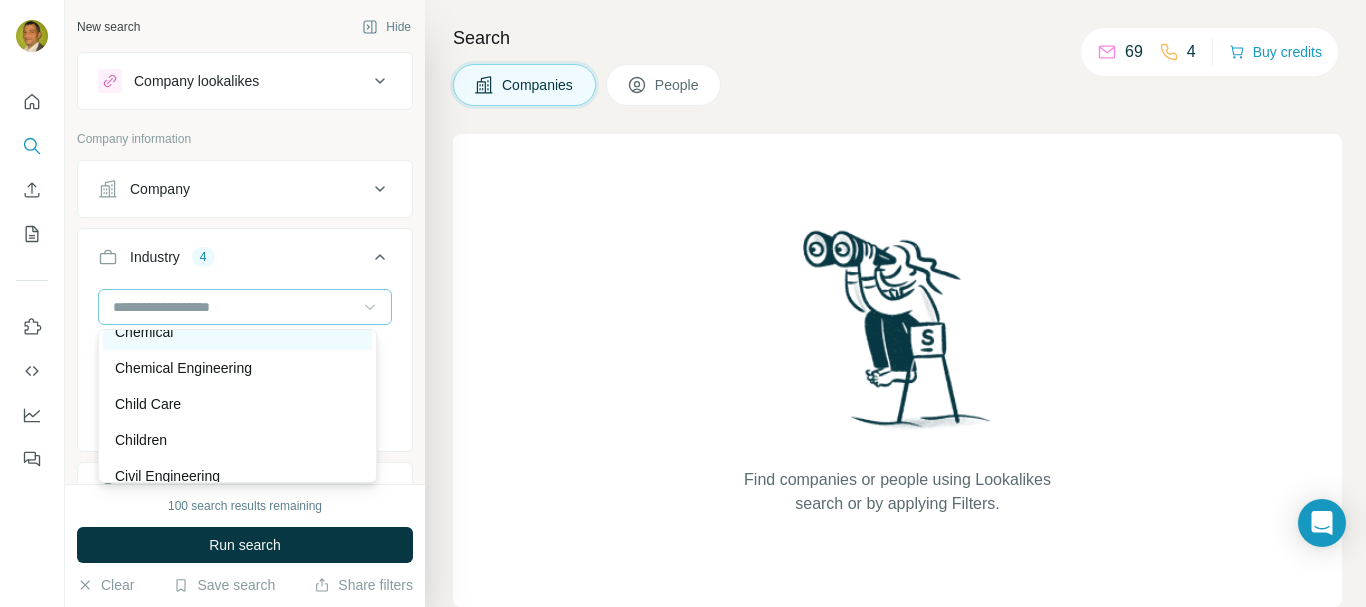 click on "Chemical" at bounding box center (237, 332) 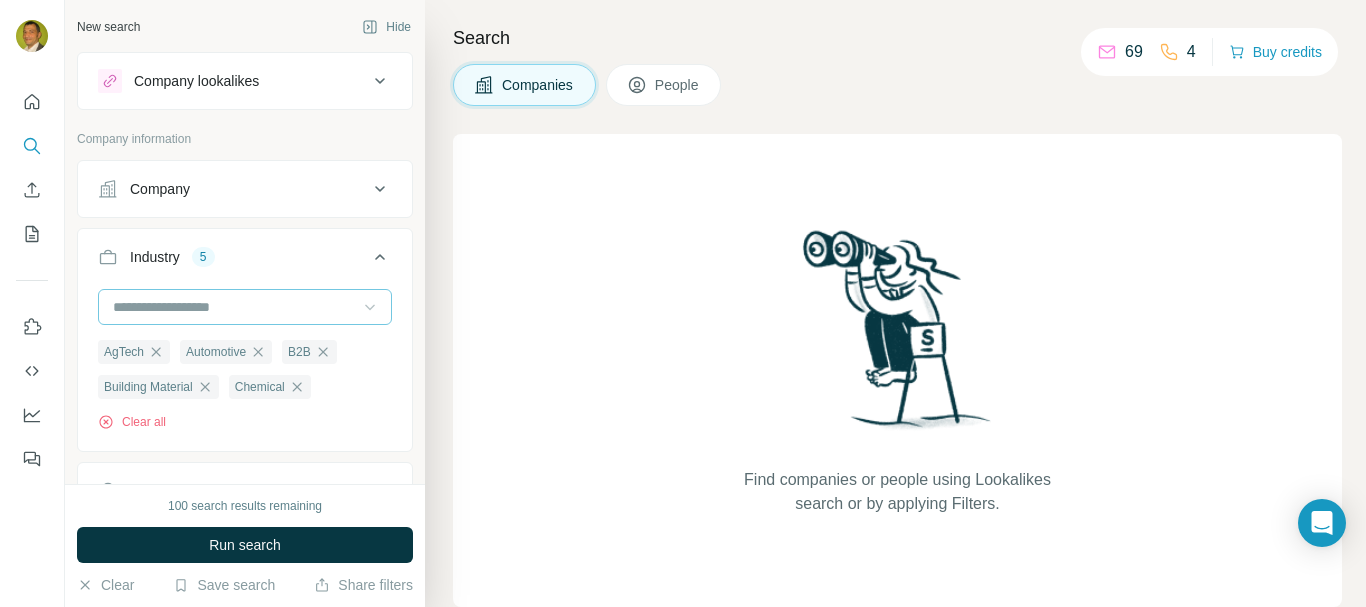 click 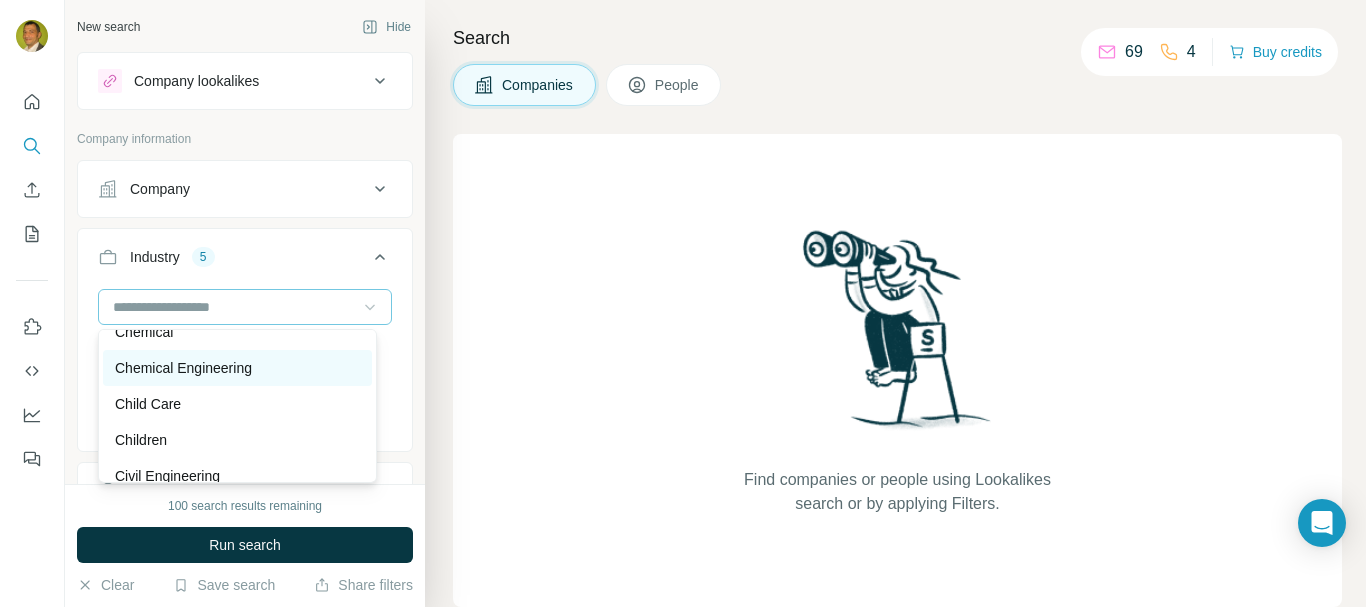 click on "Chemical Engineering" at bounding box center (183, 368) 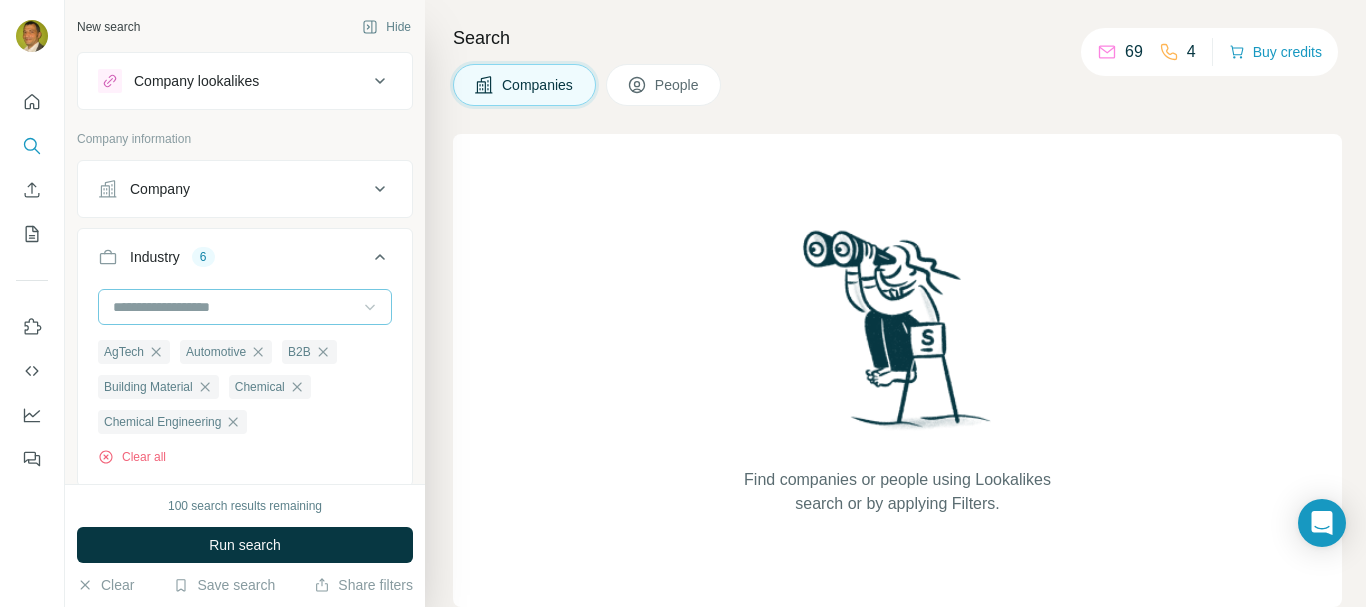 click 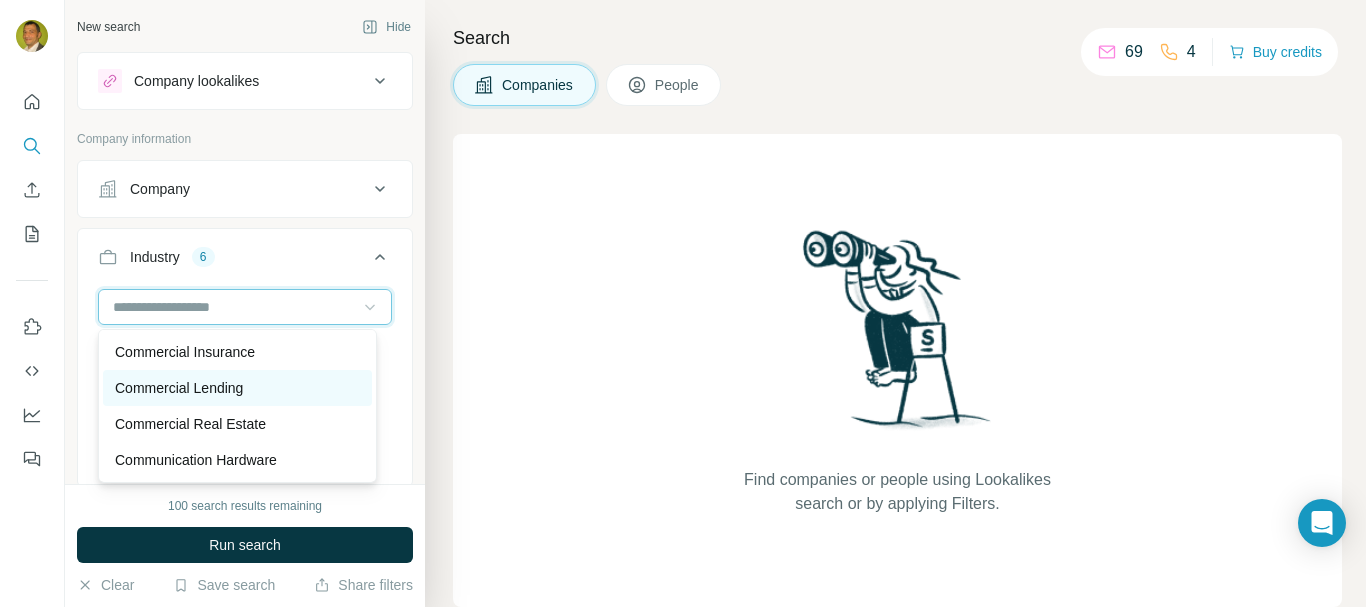 scroll, scrollTop: 3700, scrollLeft: 0, axis: vertical 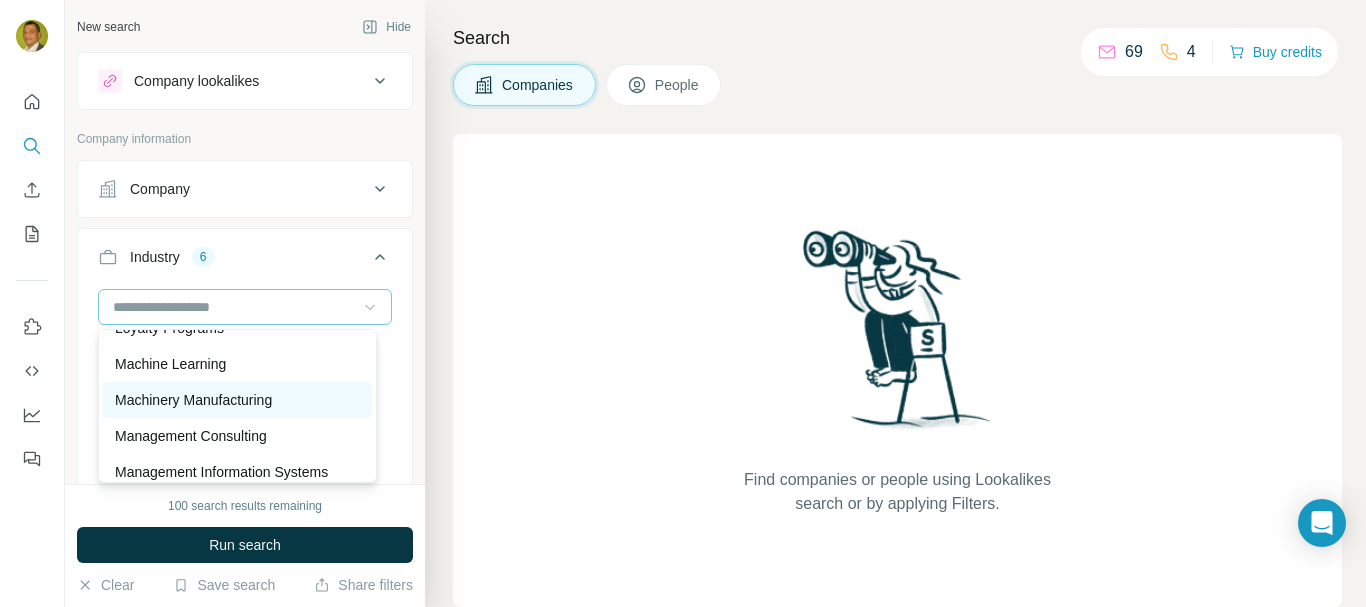 click on "Machinery Manufacturing" at bounding box center [193, 400] 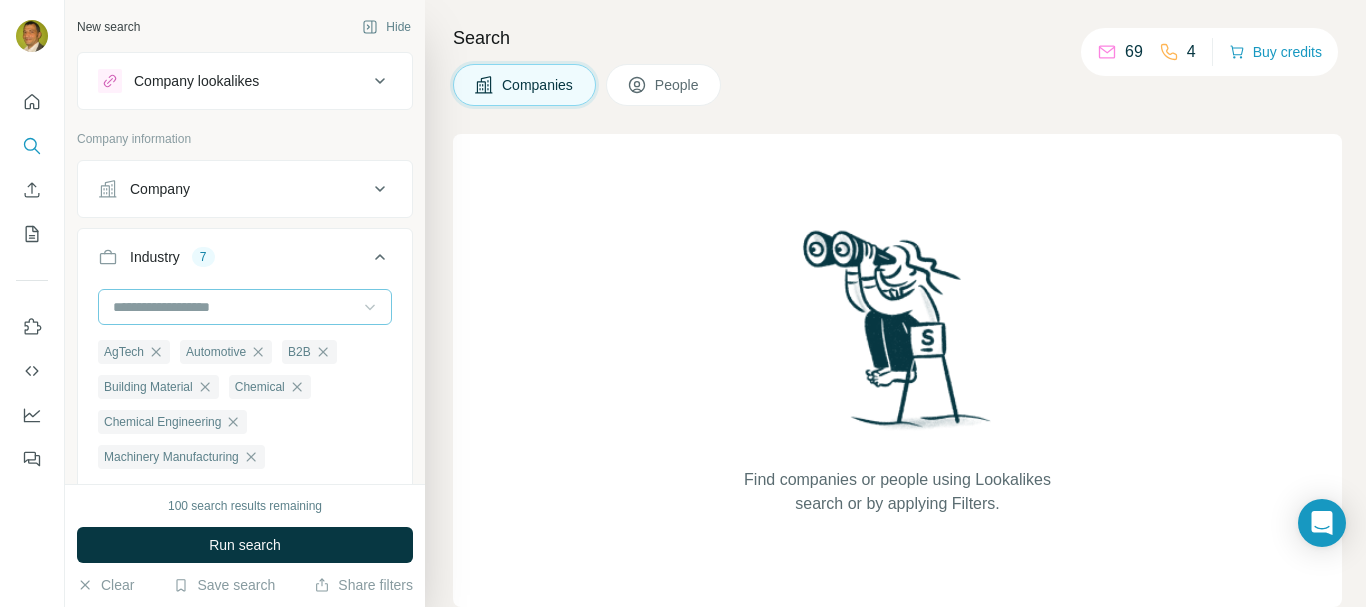 click 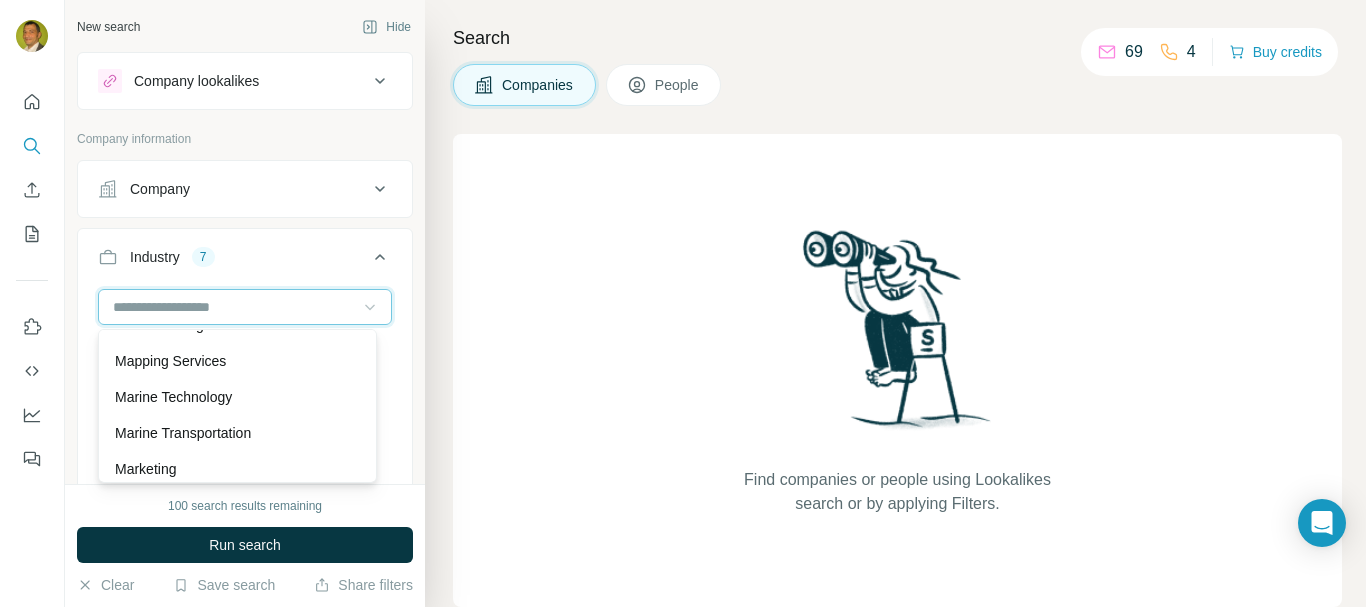 scroll, scrollTop: 12700, scrollLeft: 0, axis: vertical 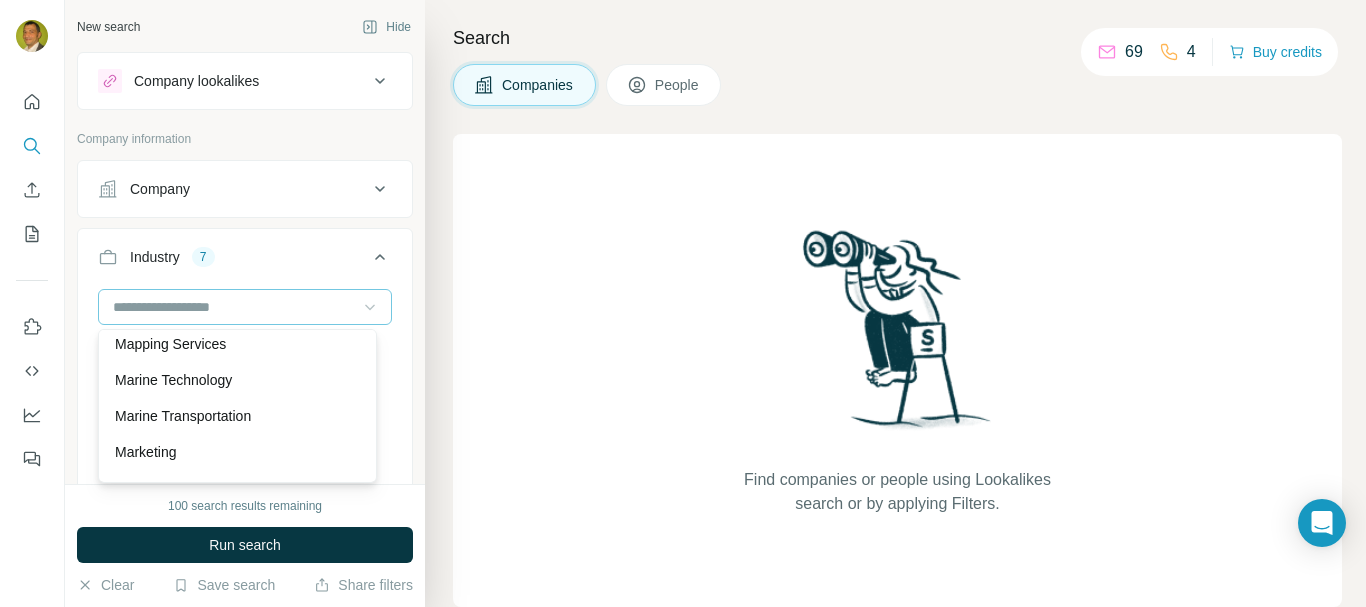 click on "Manufacturing" at bounding box center [159, 308] 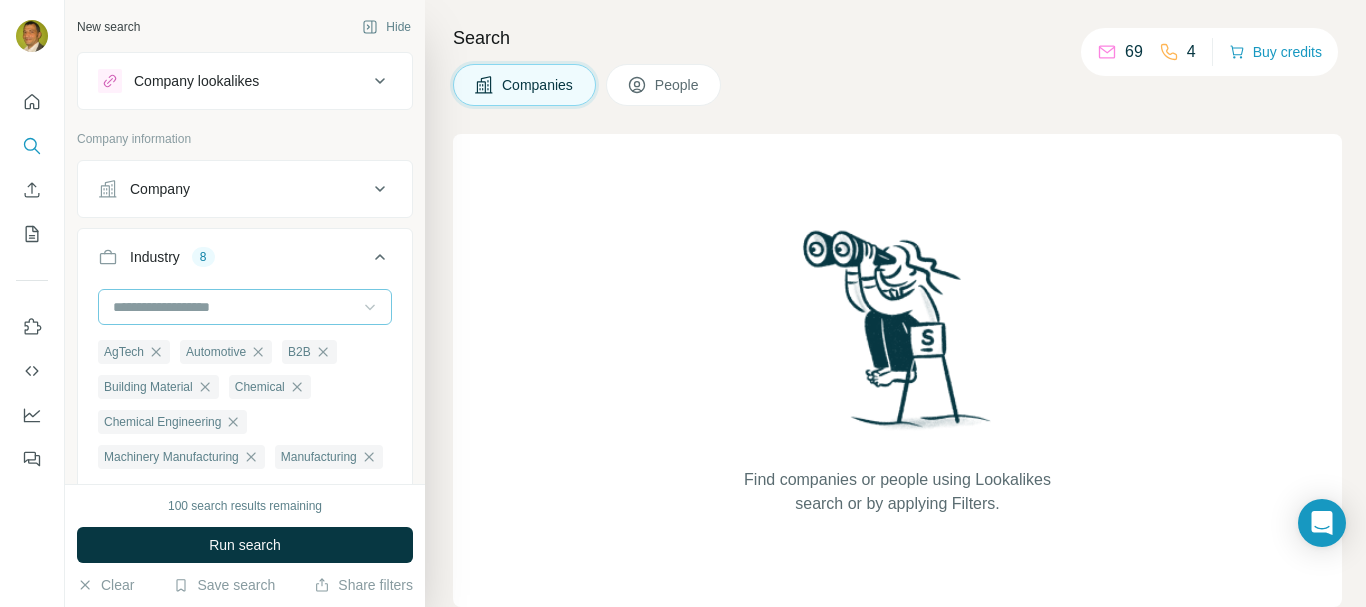 click 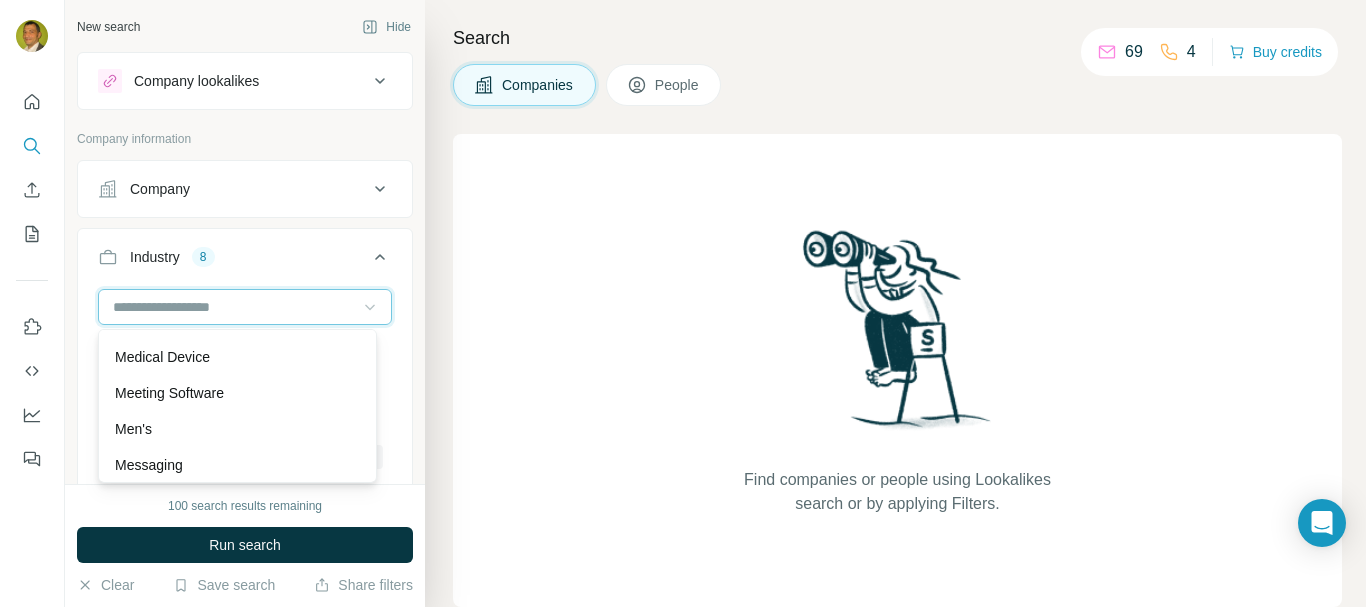 scroll, scrollTop: 13100, scrollLeft: 0, axis: vertical 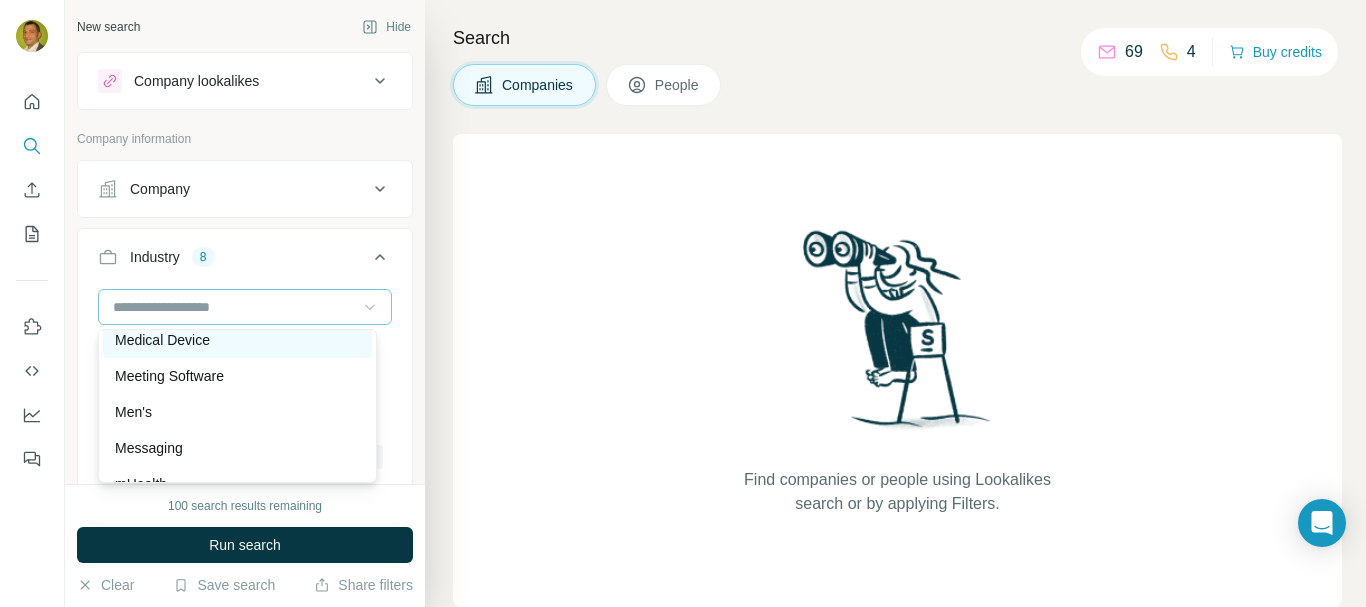 click on "Medical Device" at bounding box center (237, 340) 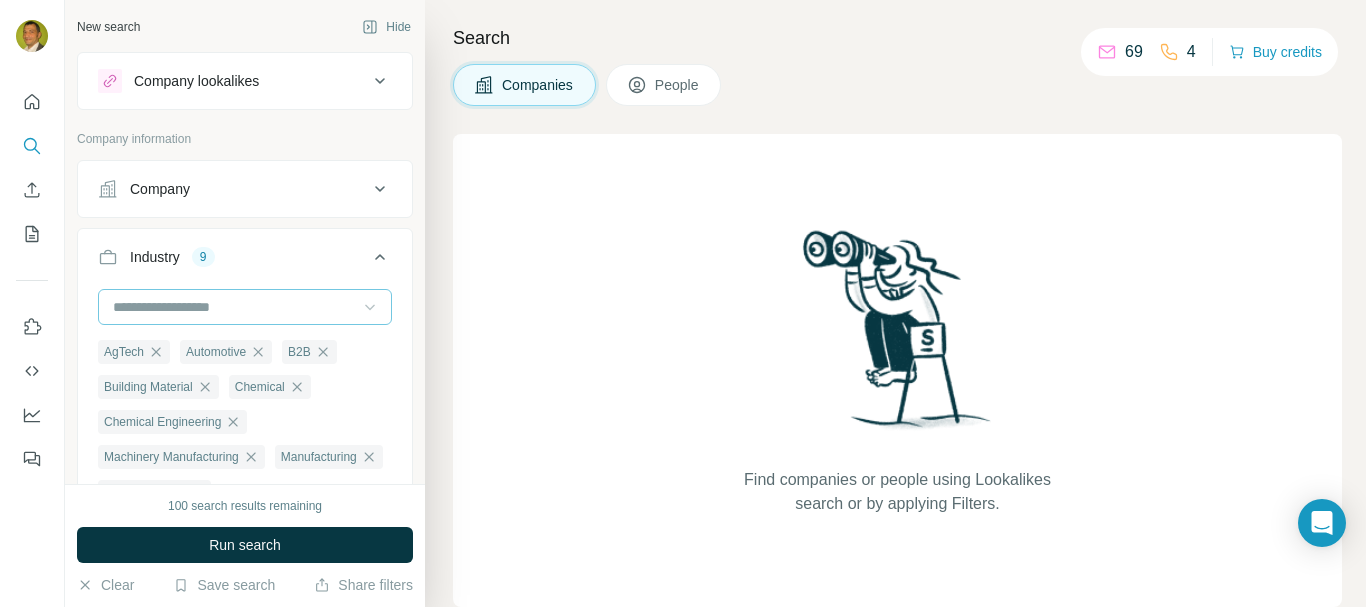 click 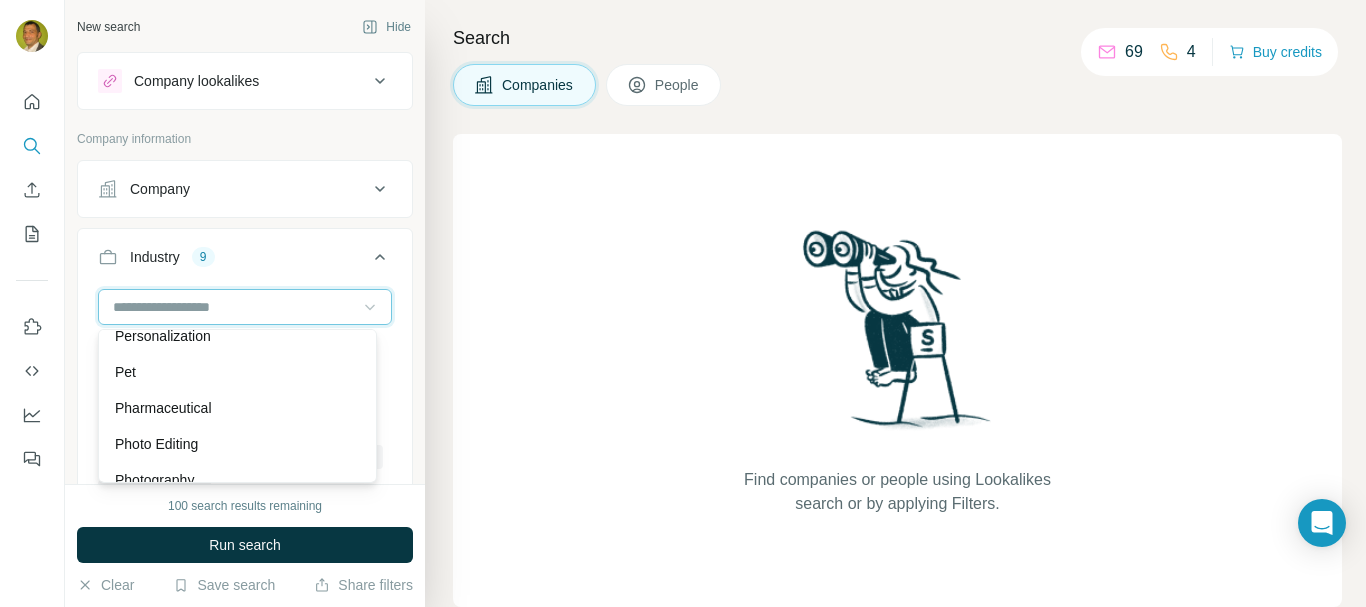 scroll, scrollTop: 15400, scrollLeft: 0, axis: vertical 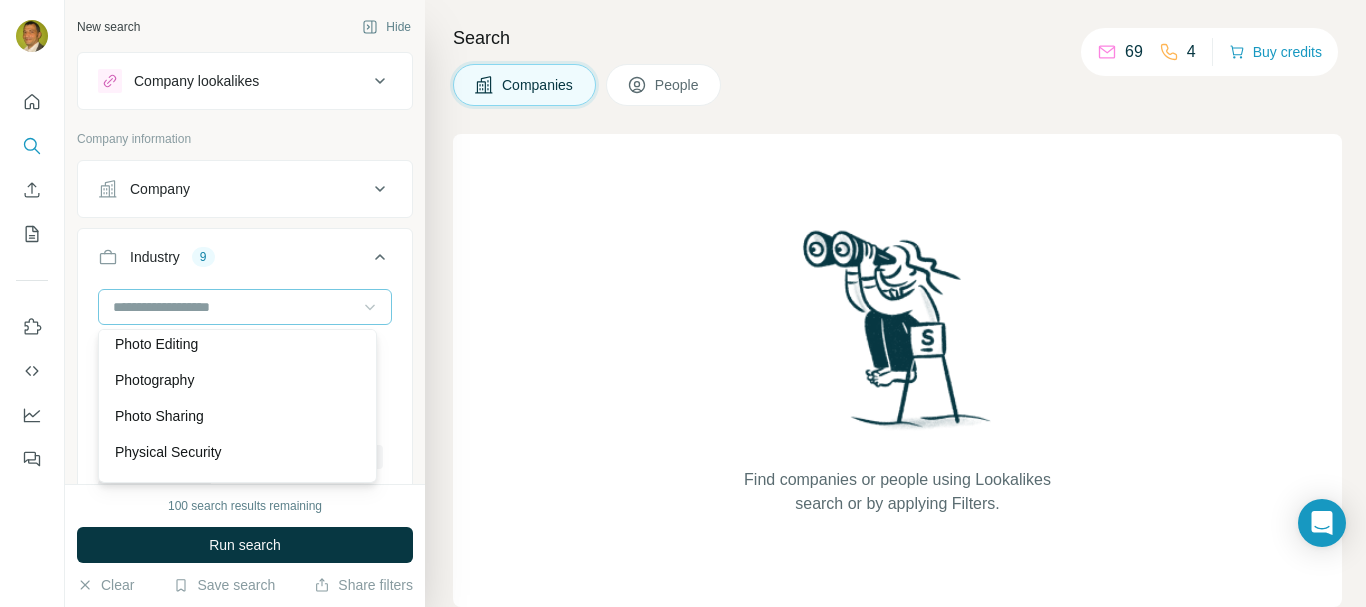 click on "Pharmaceutical" at bounding box center (237, 308) 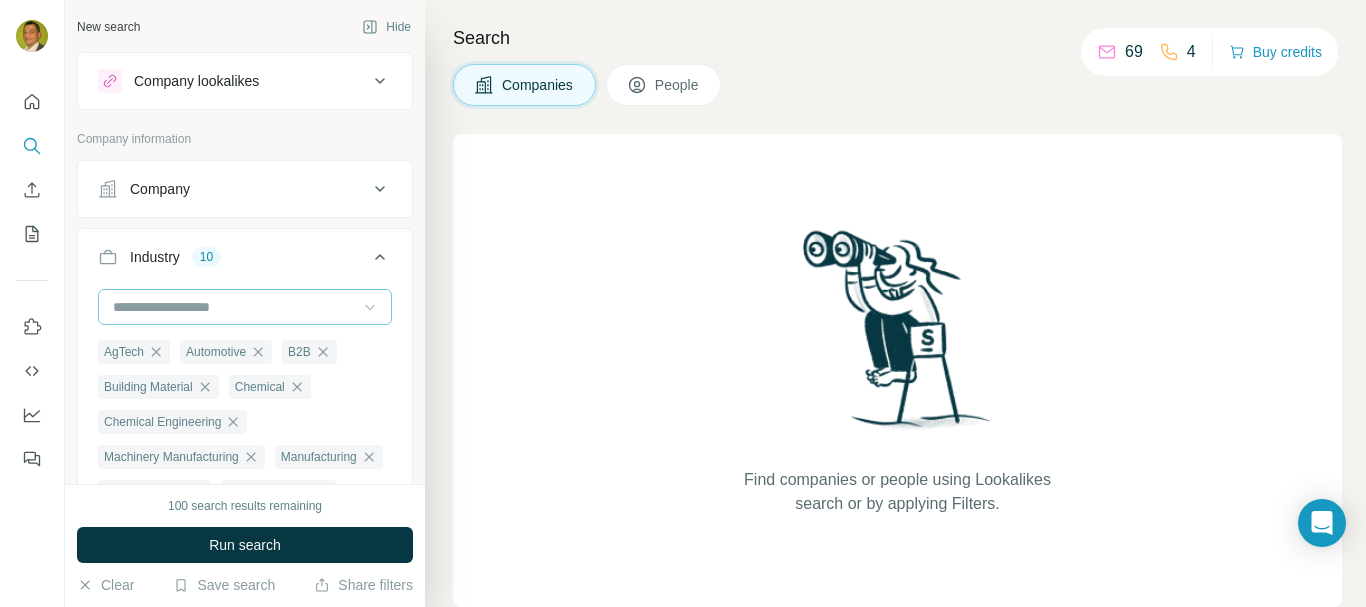 click 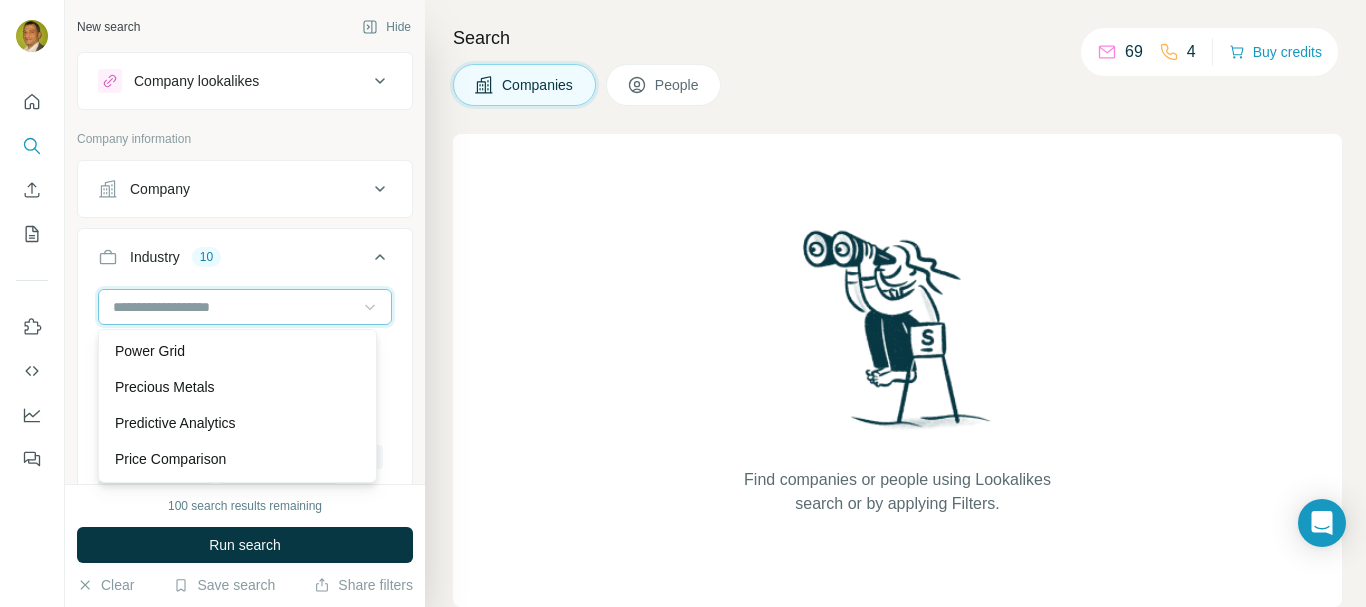 scroll, scrollTop: 15800, scrollLeft: 0, axis: vertical 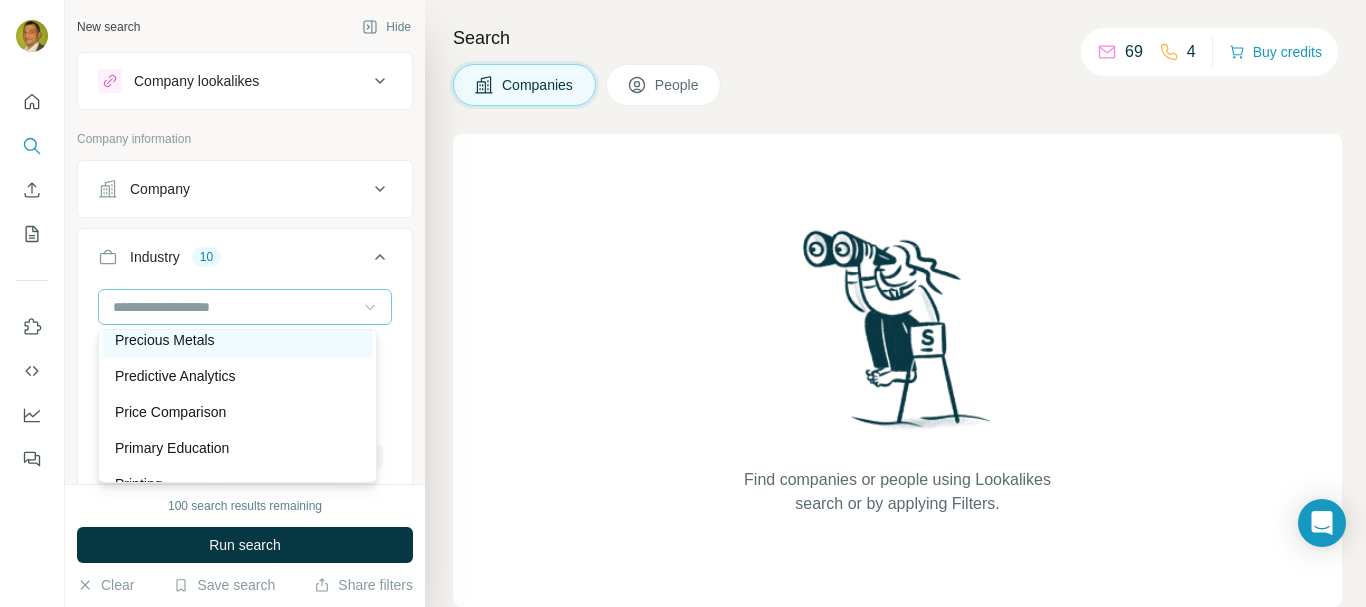 click on "Precious Metals" at bounding box center [165, 340] 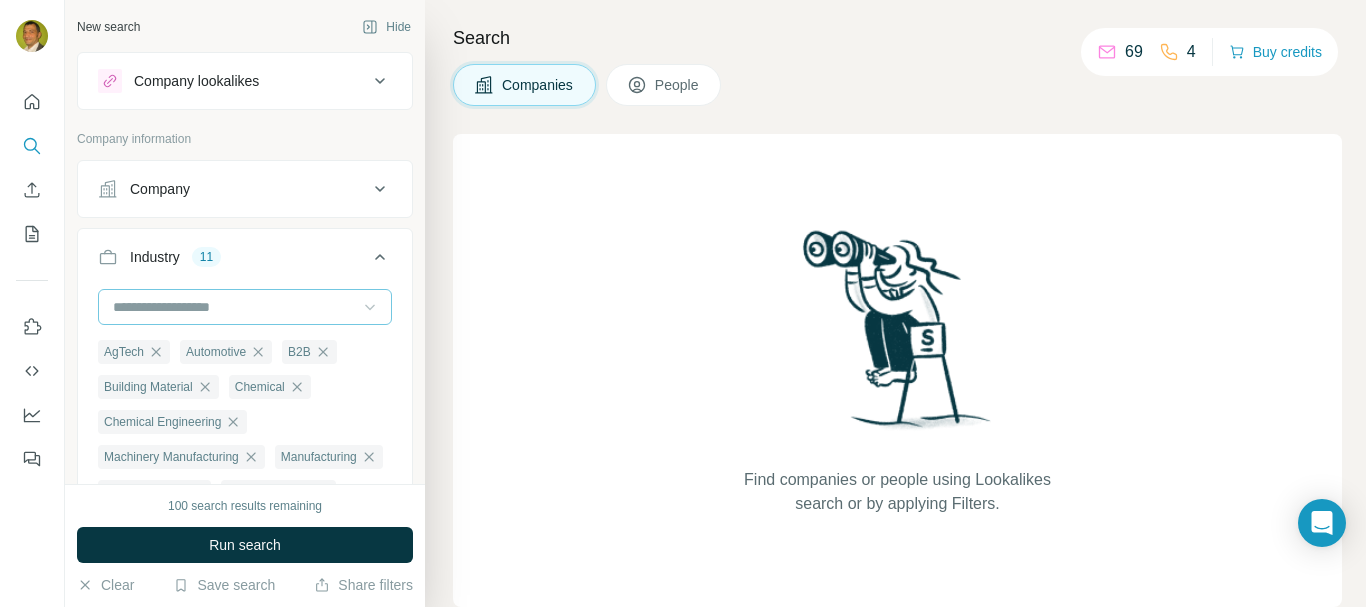 click 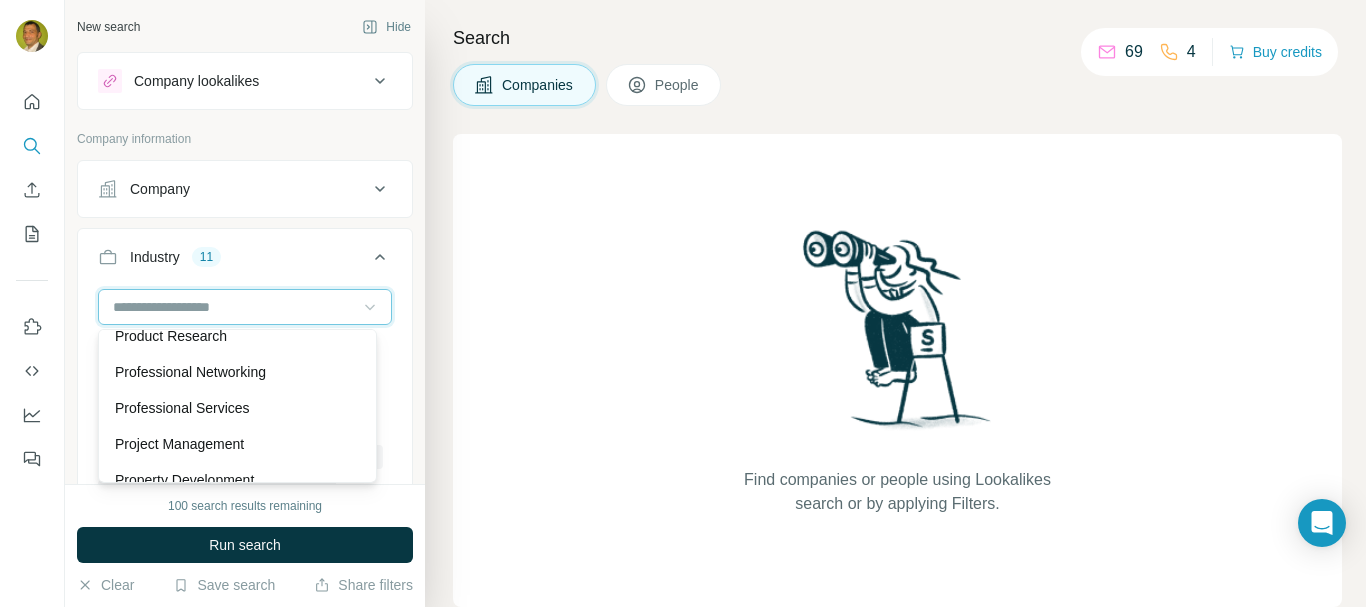 scroll, scrollTop: 16300, scrollLeft: 0, axis: vertical 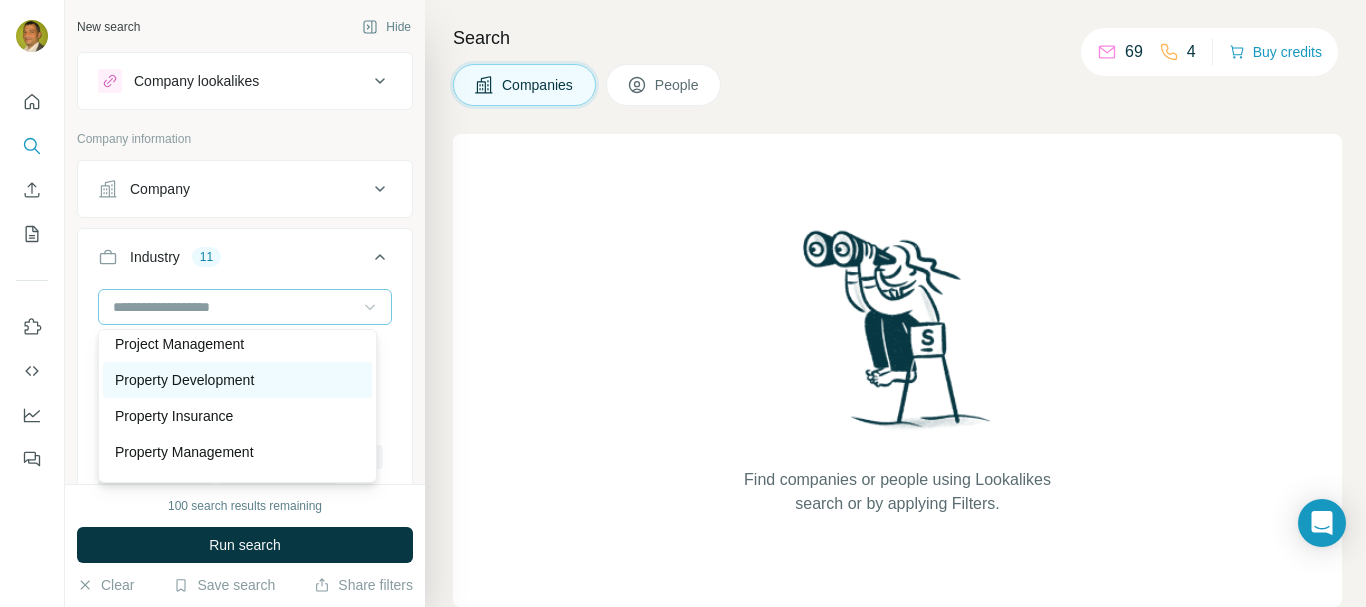 click on "Property Development" at bounding box center (184, 380) 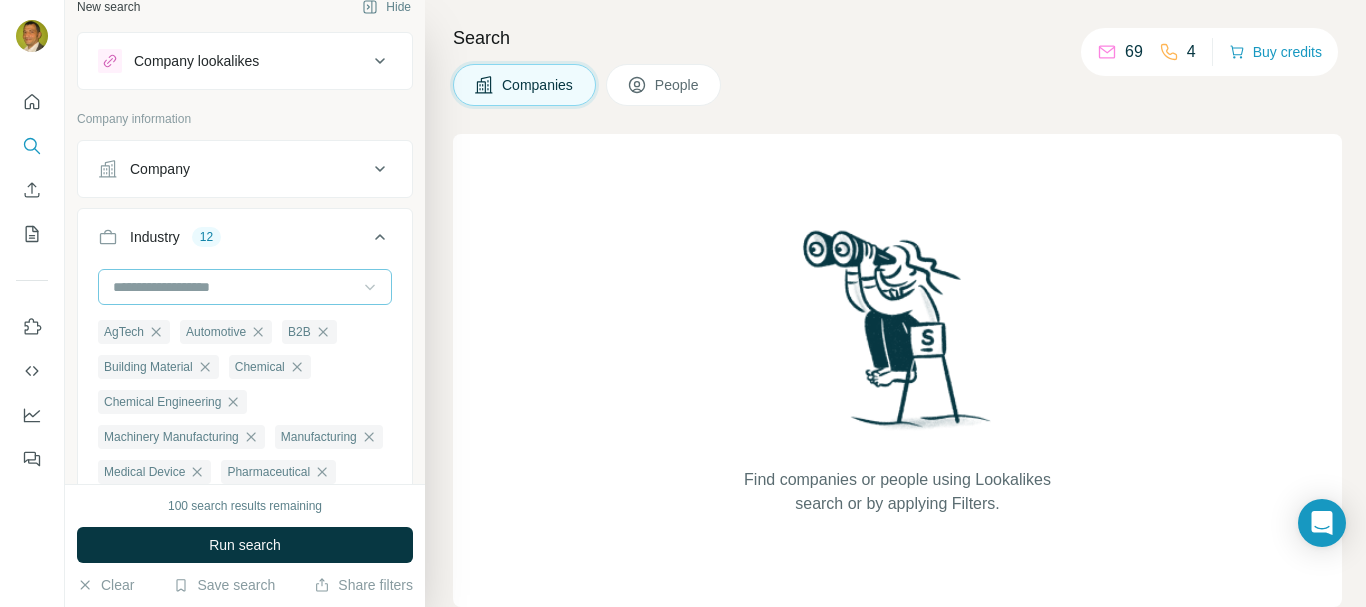 scroll, scrollTop: 0, scrollLeft: 0, axis: both 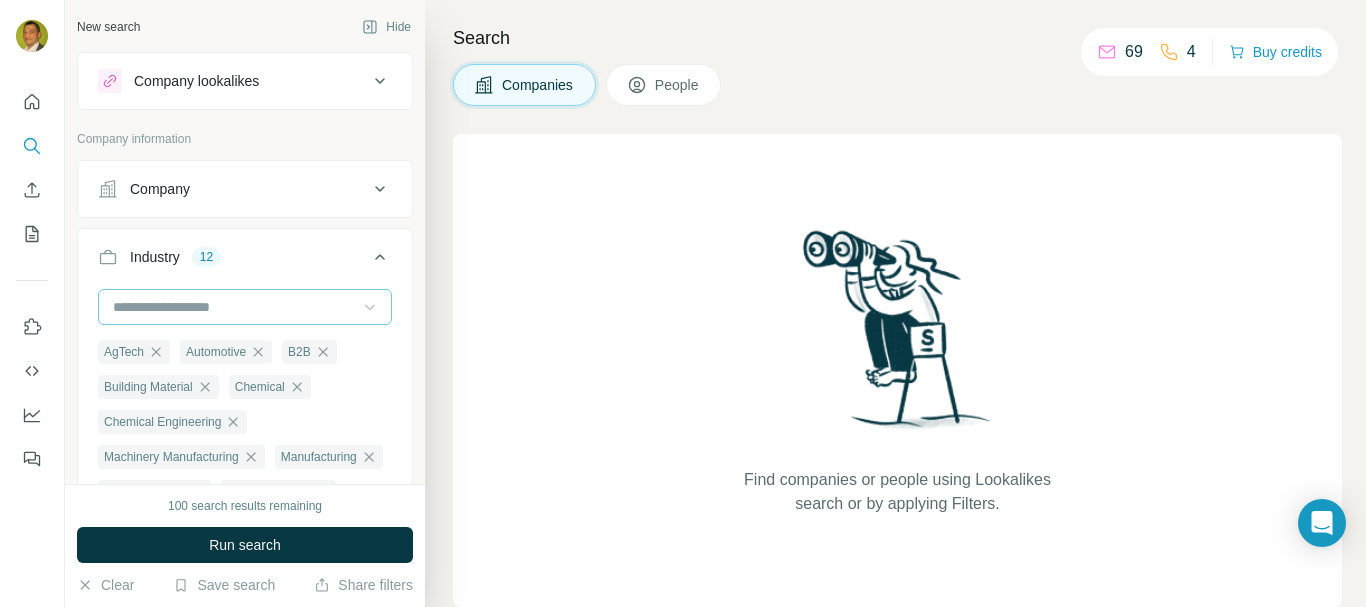 click 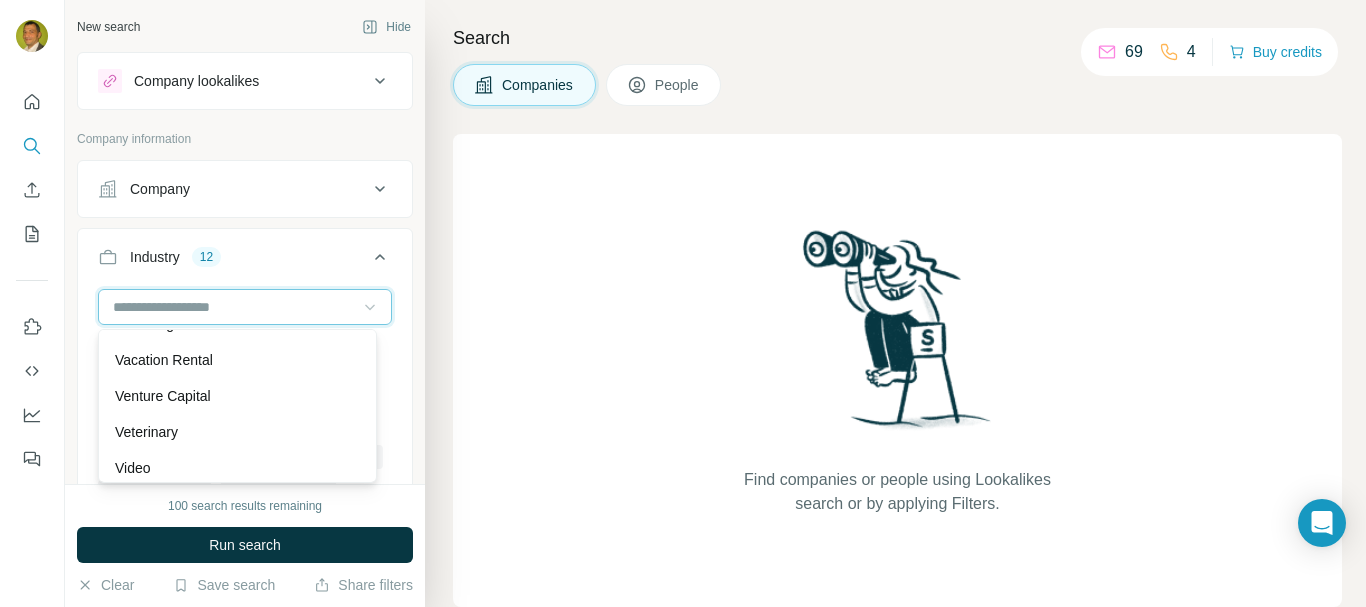 scroll, scrollTop: 21100, scrollLeft: 0, axis: vertical 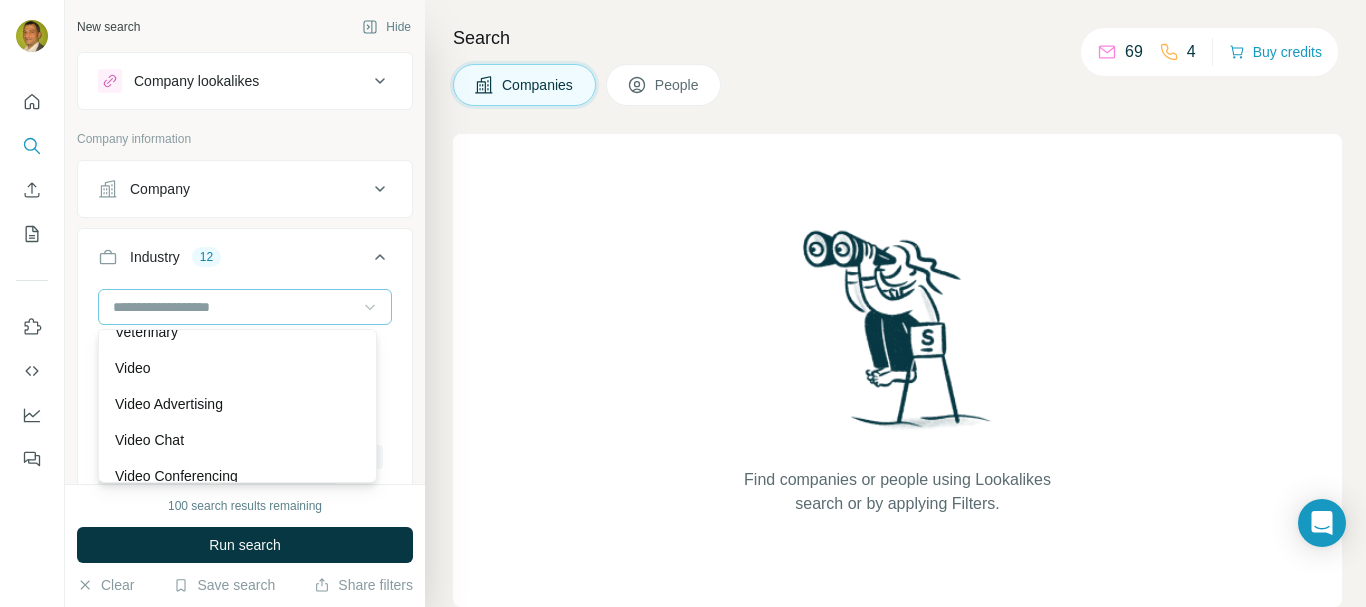 click on "Venture Capital" at bounding box center (237, 296) 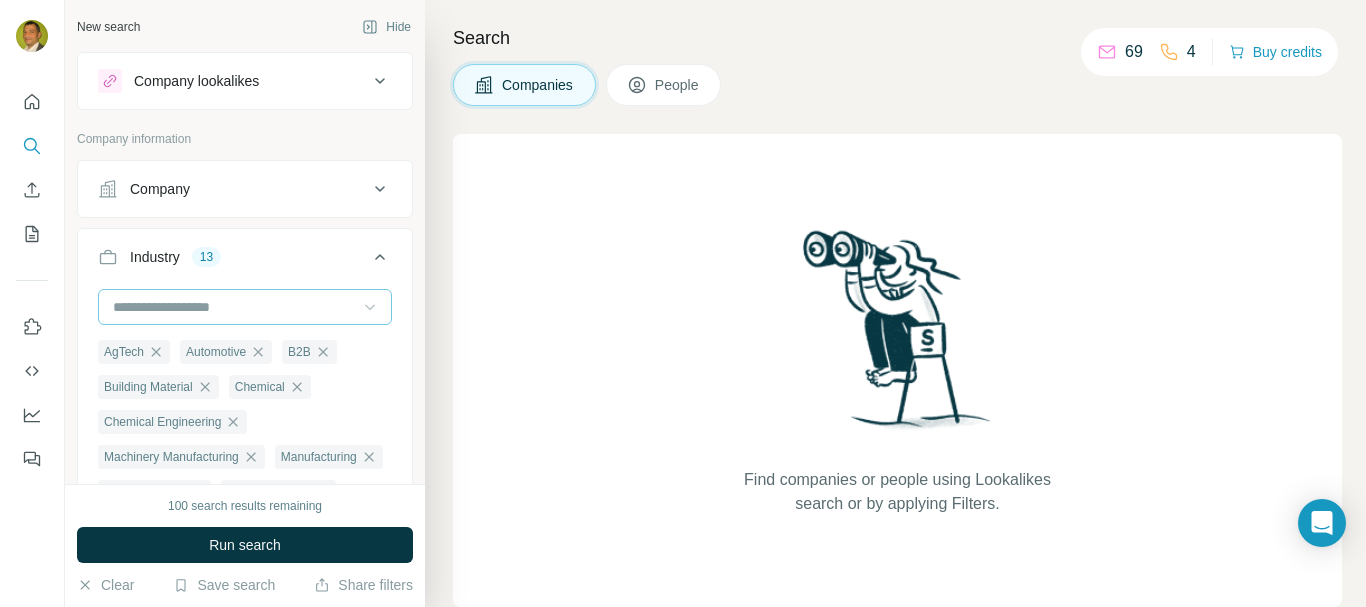 click 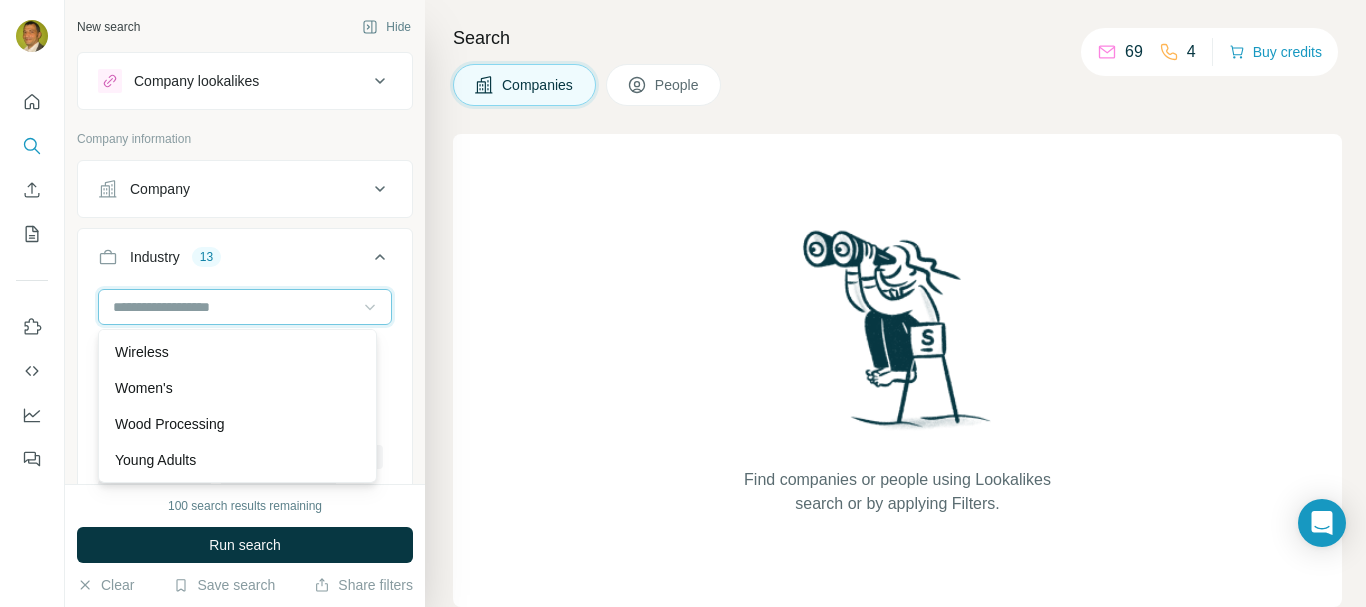 scroll, scrollTop: 22420, scrollLeft: 0, axis: vertical 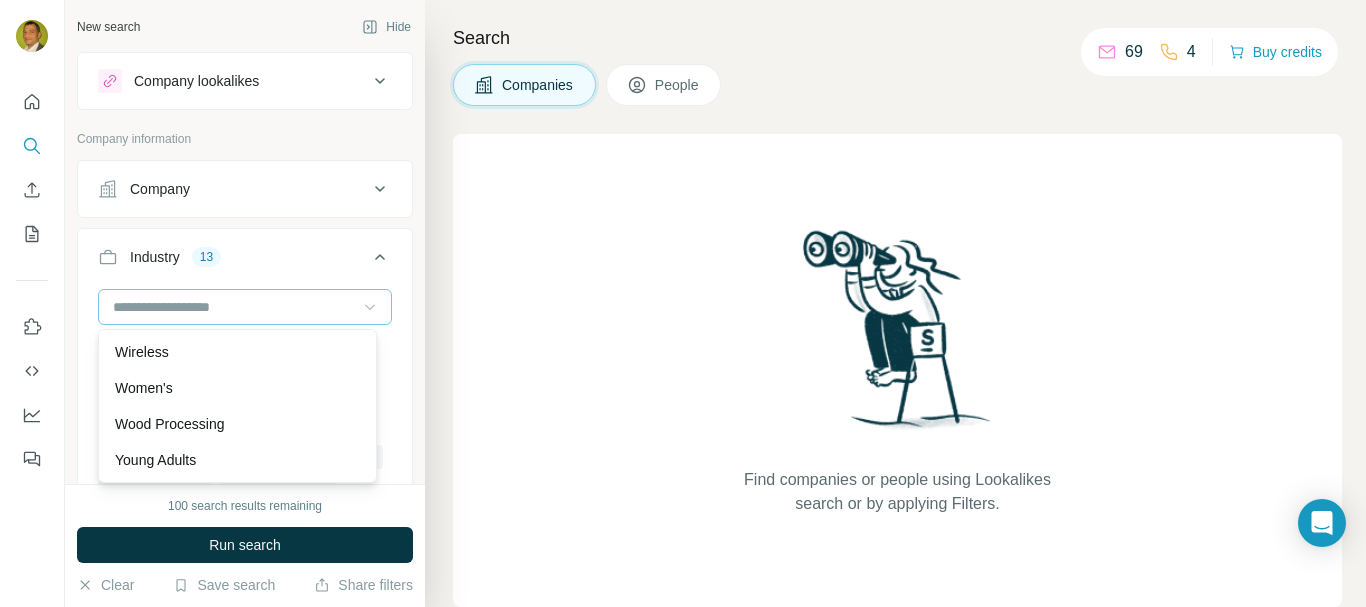 click on "AgTech   Automotive   B2B   Building Material   Chemical   Chemical Engineering   Machinery Manufacturing   Manufacturing   Medical Device   Pharmaceutical   Precious Metals   Property Development   Venture Capital   Clear all Show less" at bounding box center (245, 455) 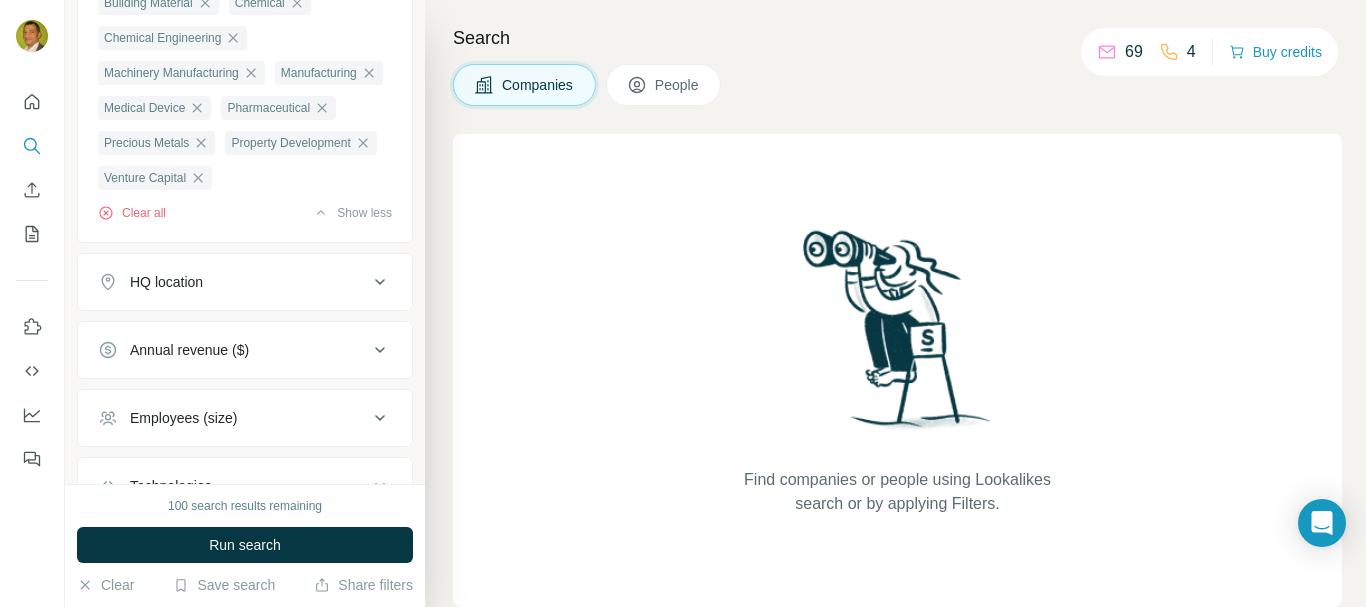 scroll, scrollTop: 400, scrollLeft: 0, axis: vertical 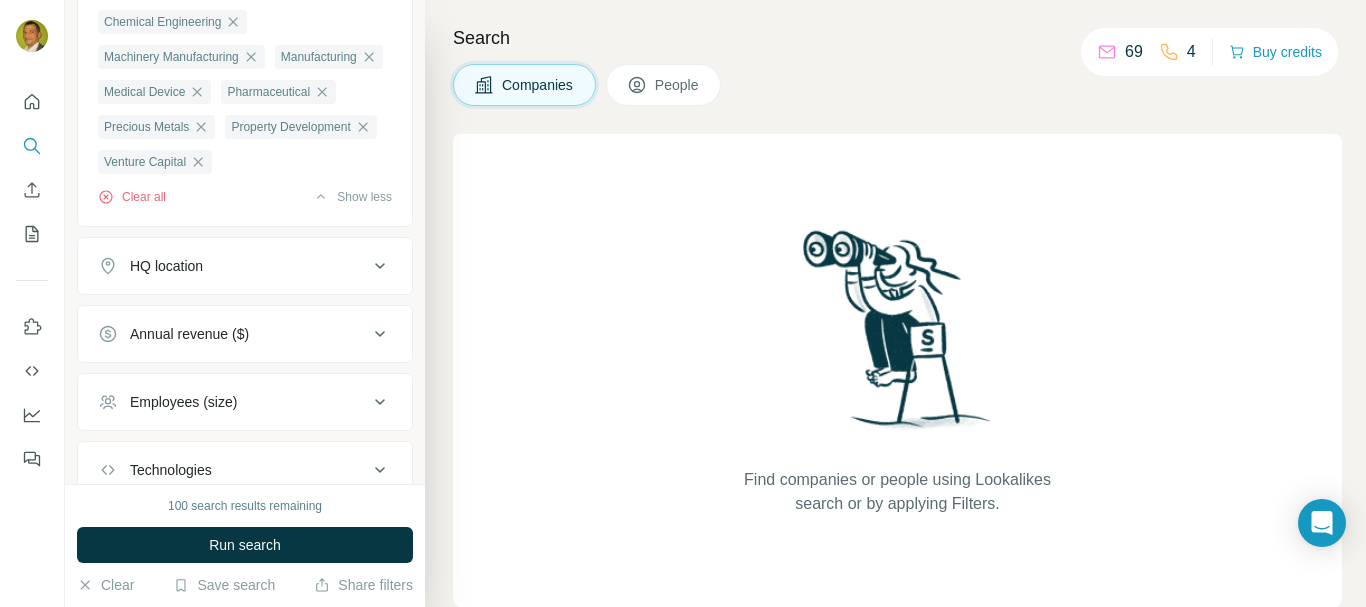 click 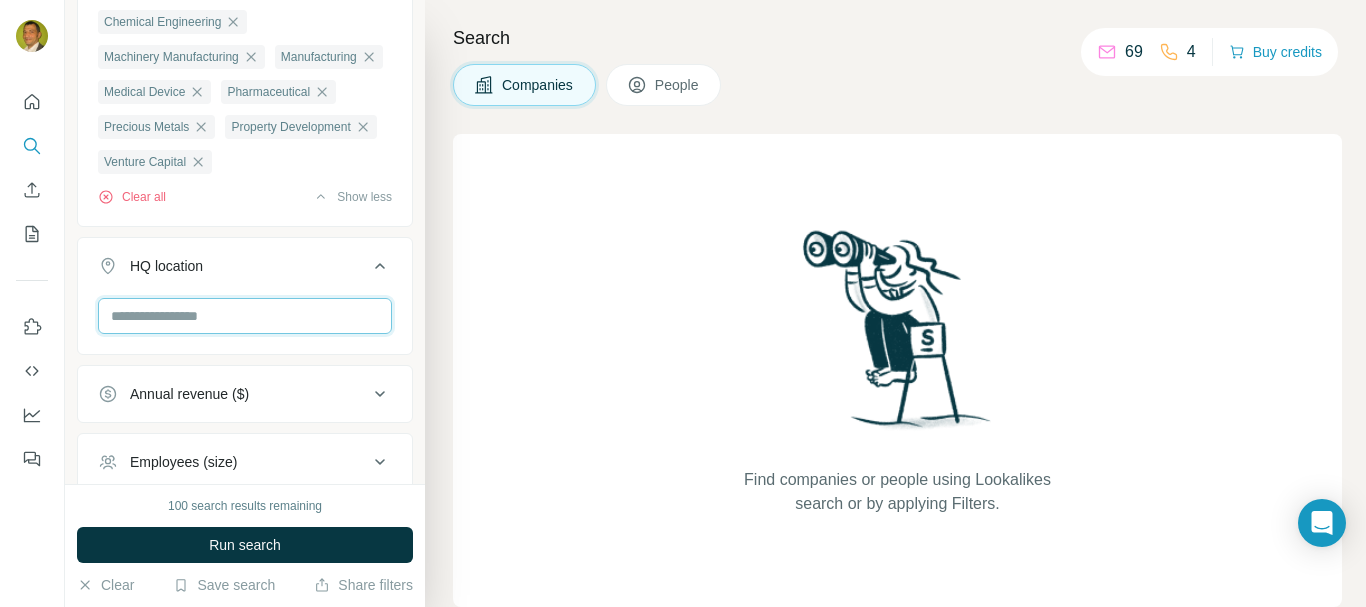 click at bounding box center (245, 316) 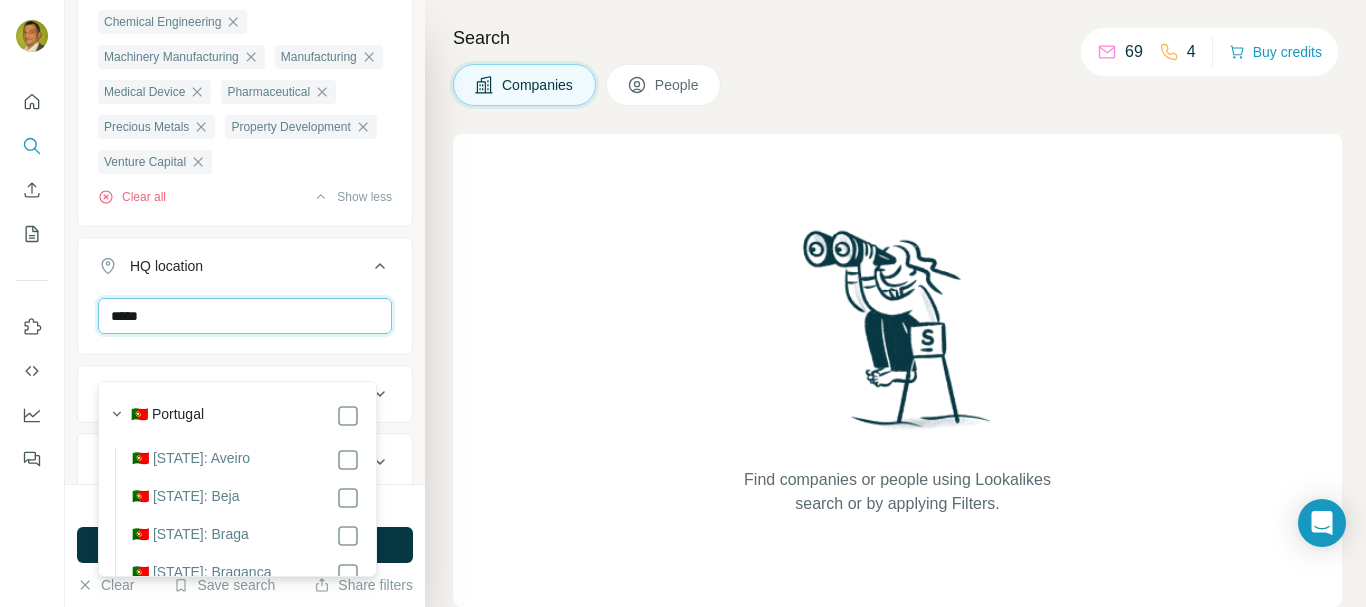 type on "*****" 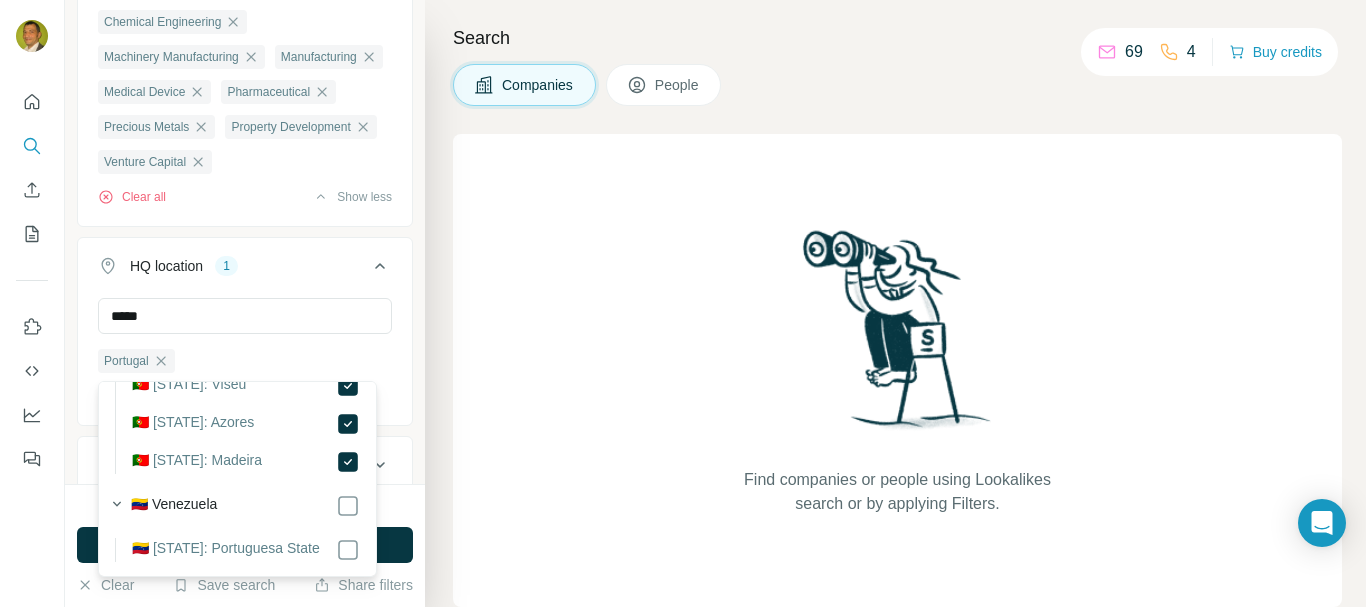 scroll, scrollTop: 652, scrollLeft: 0, axis: vertical 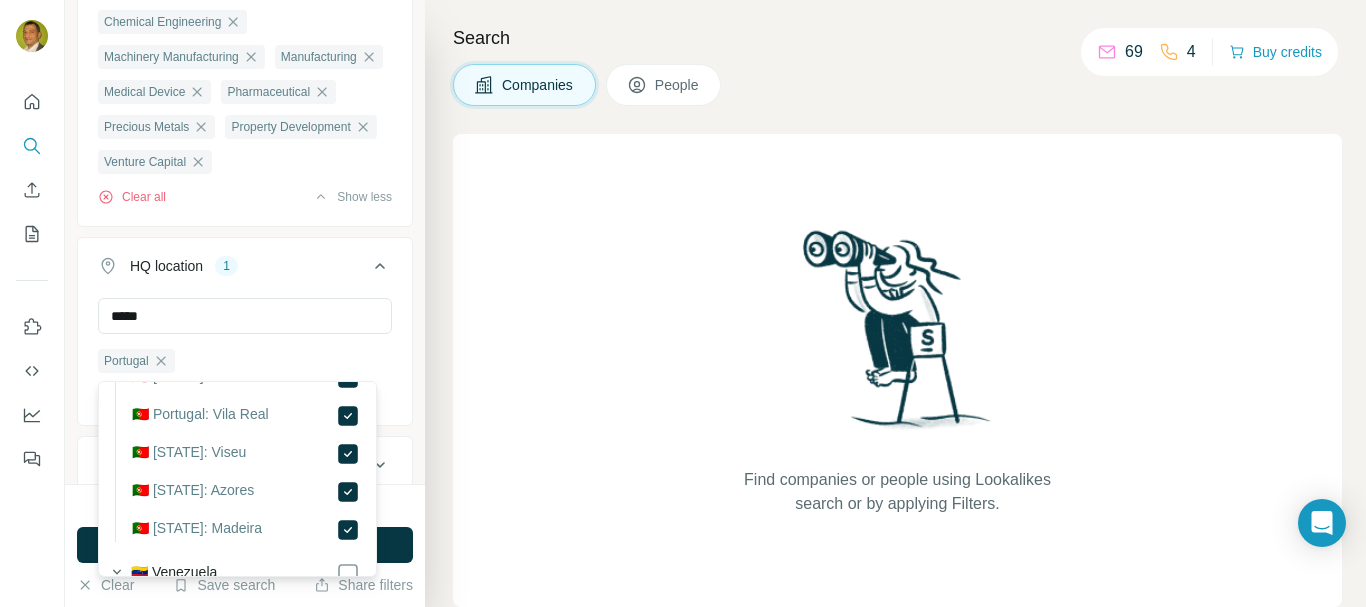click on "[COUNTRY] Clear all" at bounding box center (245, 359) 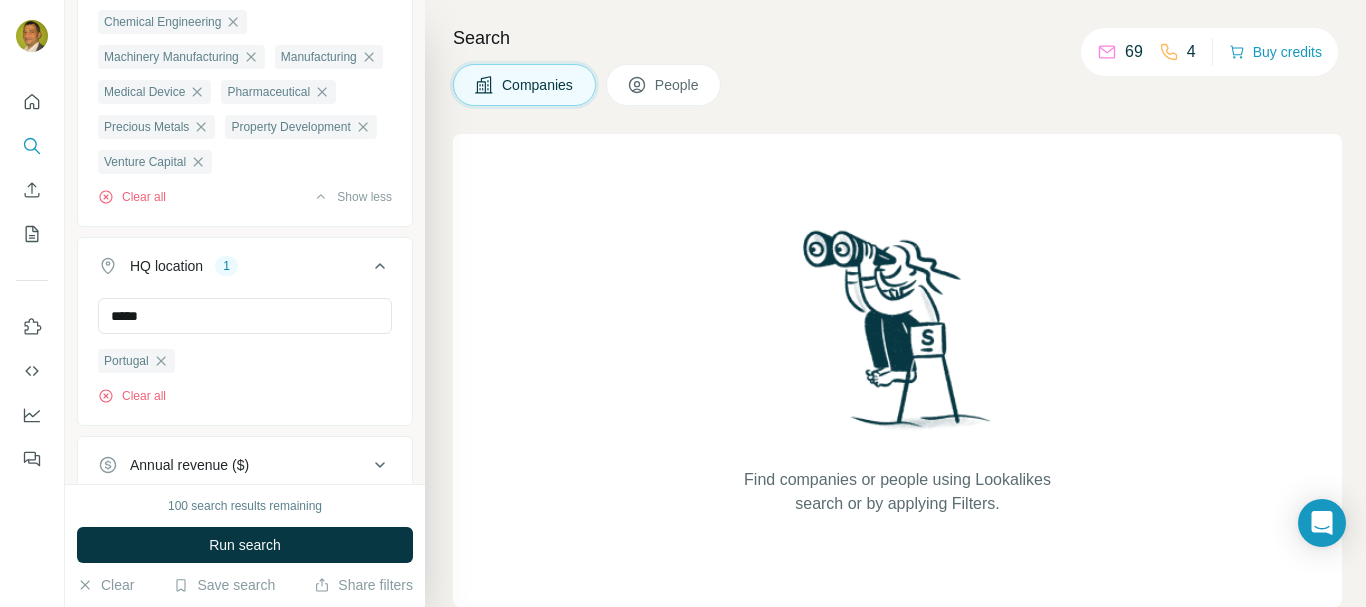 type 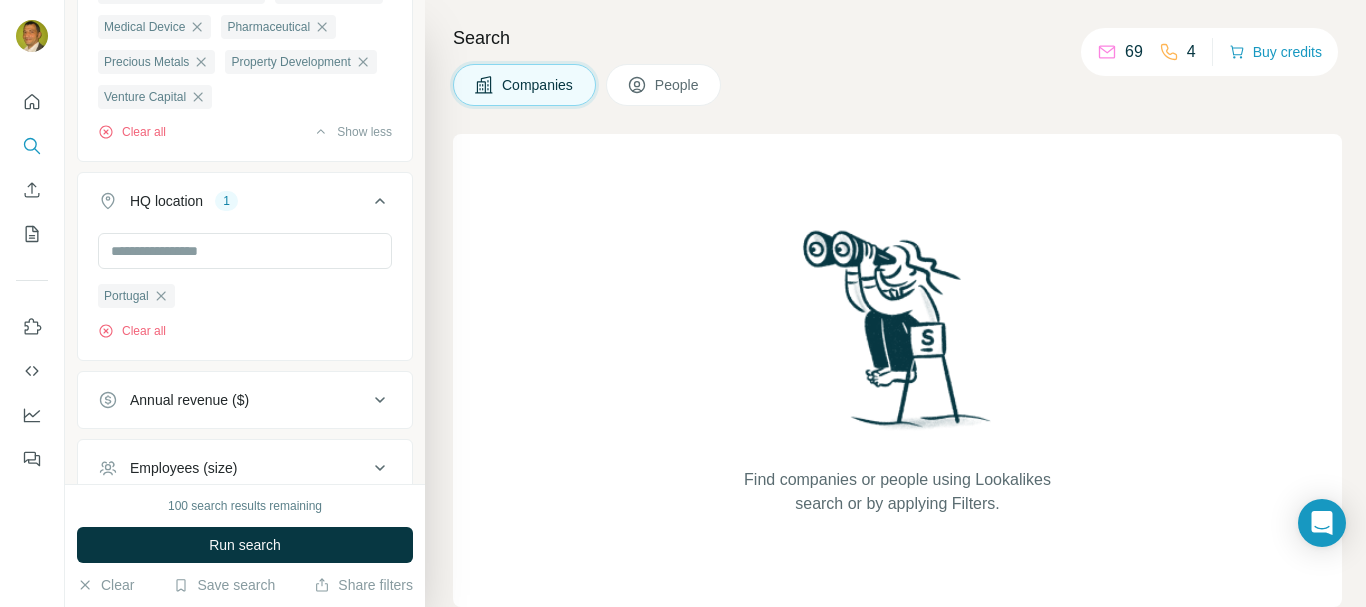 scroll, scrollTop: 500, scrollLeft: 0, axis: vertical 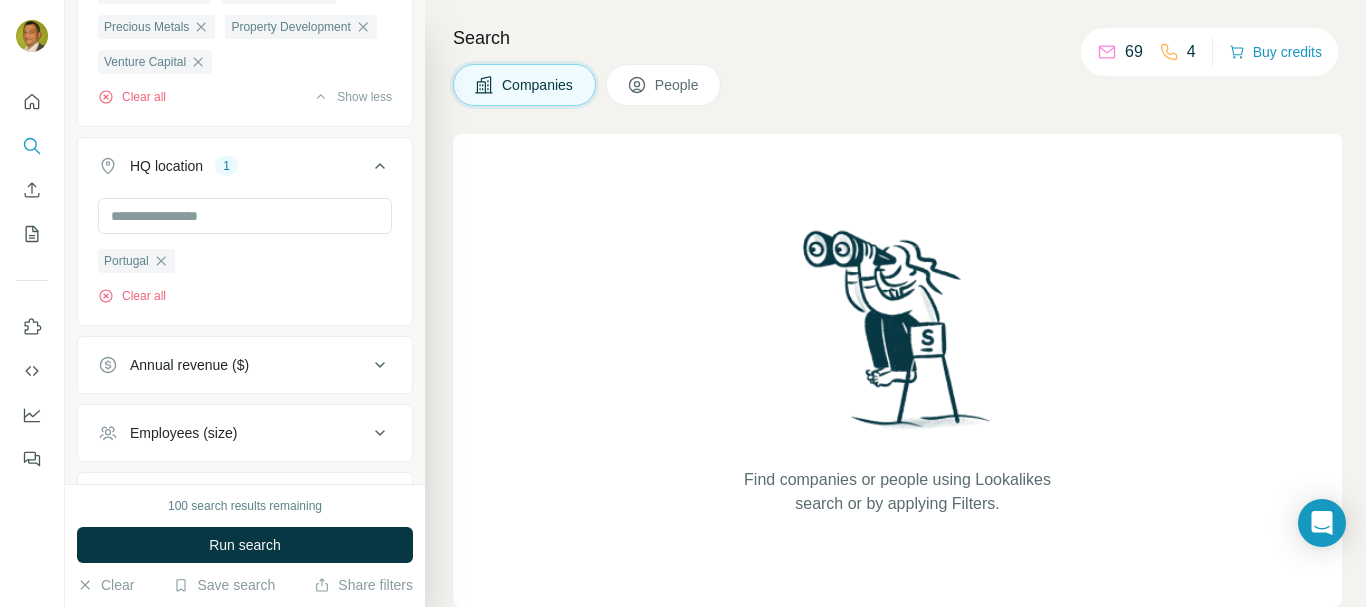 click 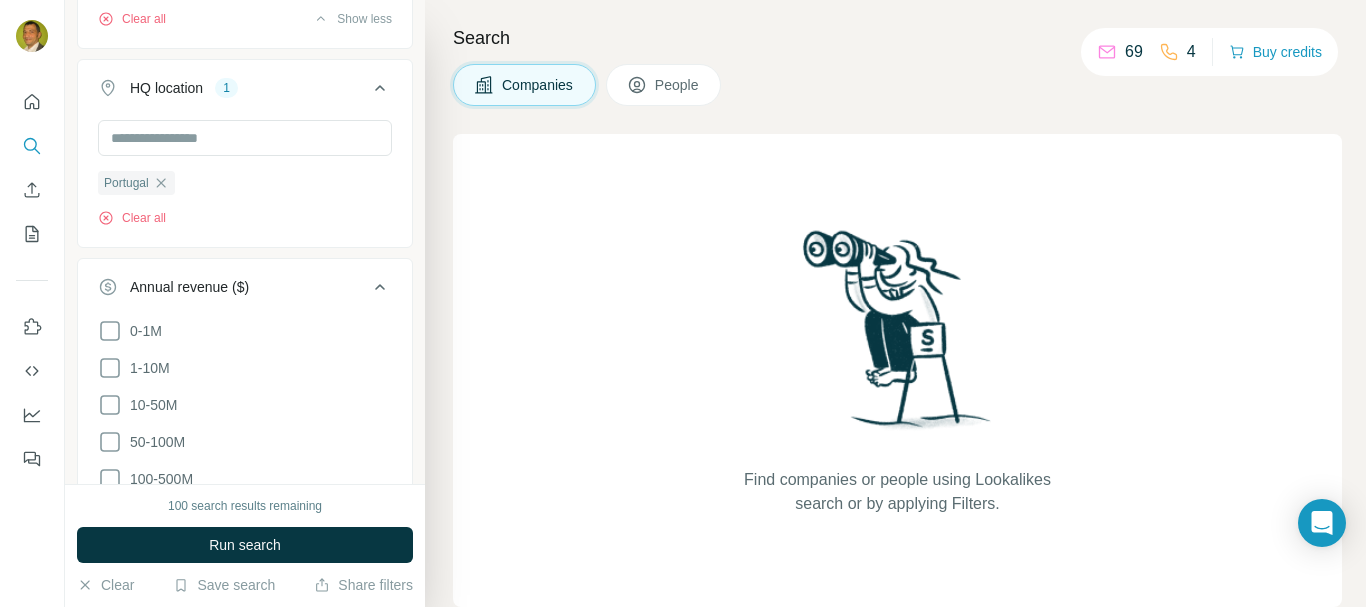scroll, scrollTop: 600, scrollLeft: 0, axis: vertical 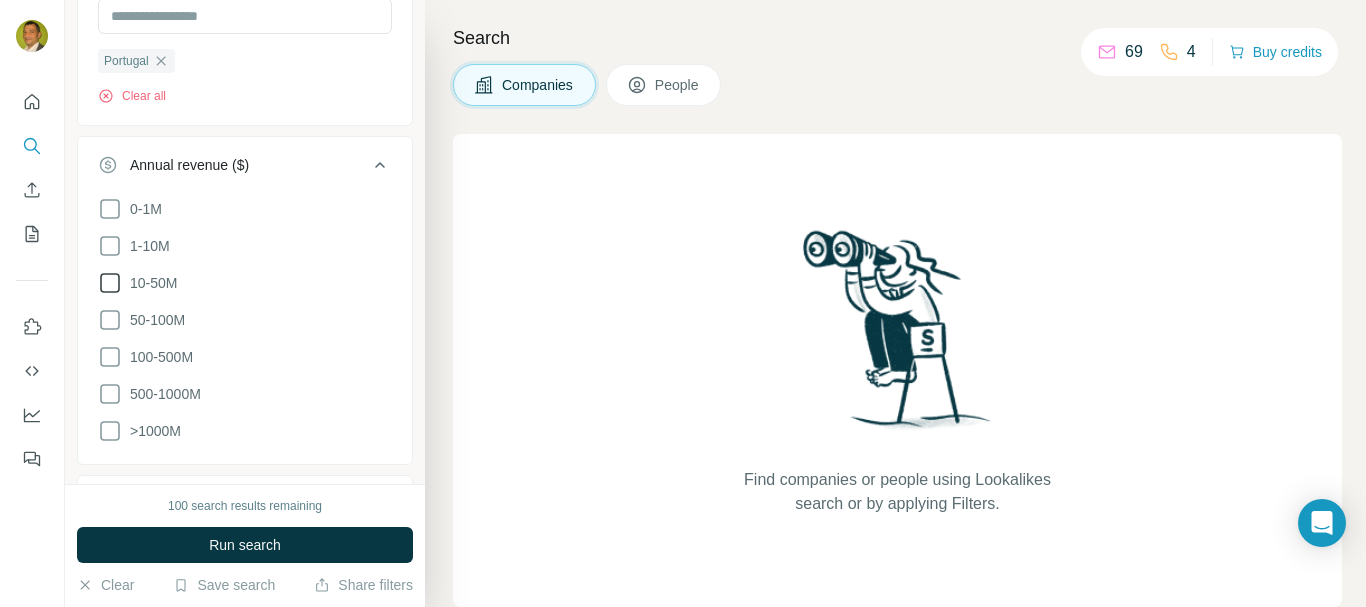 click 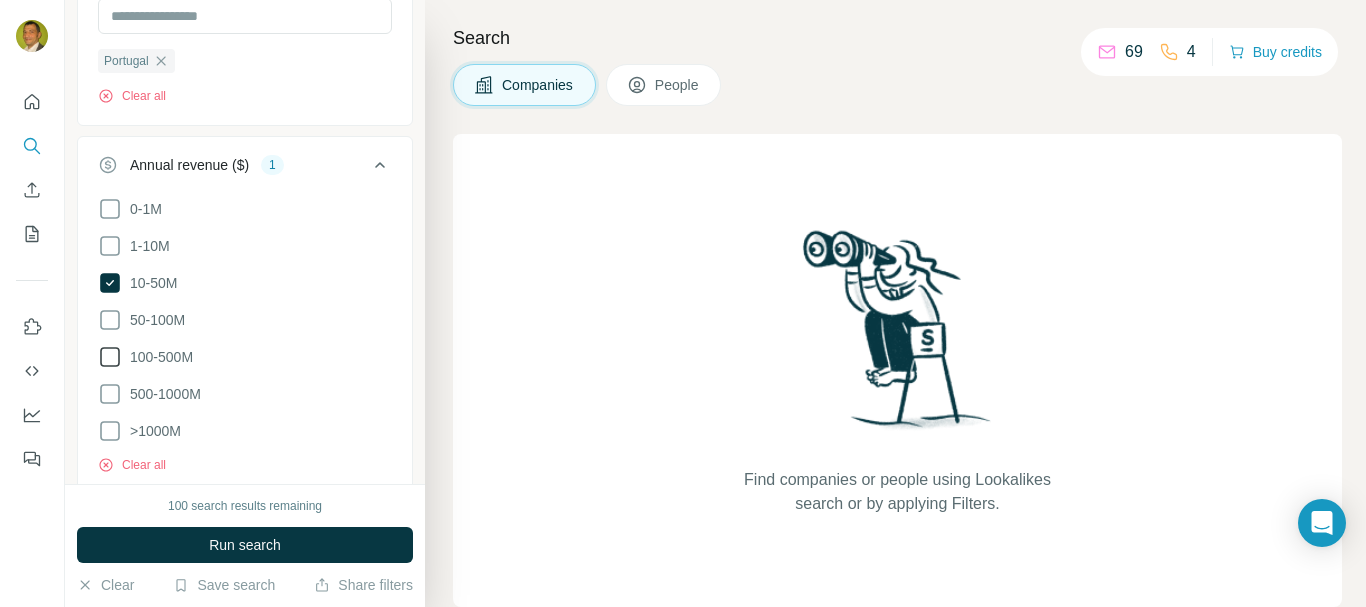 click 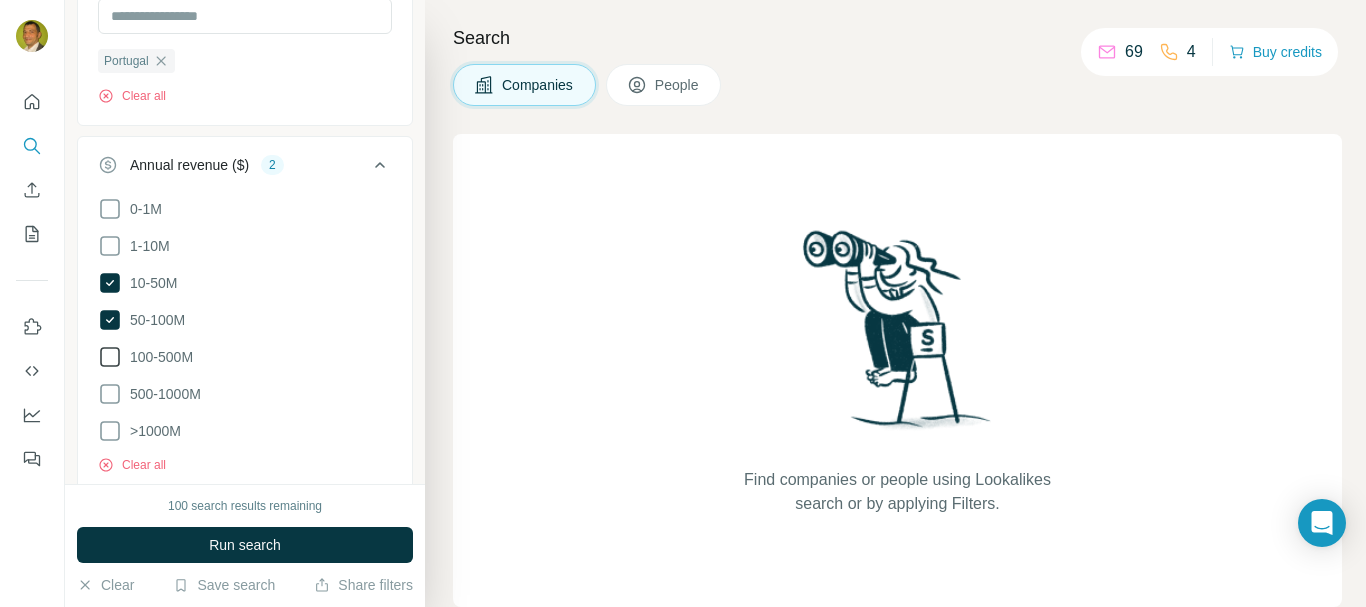 click 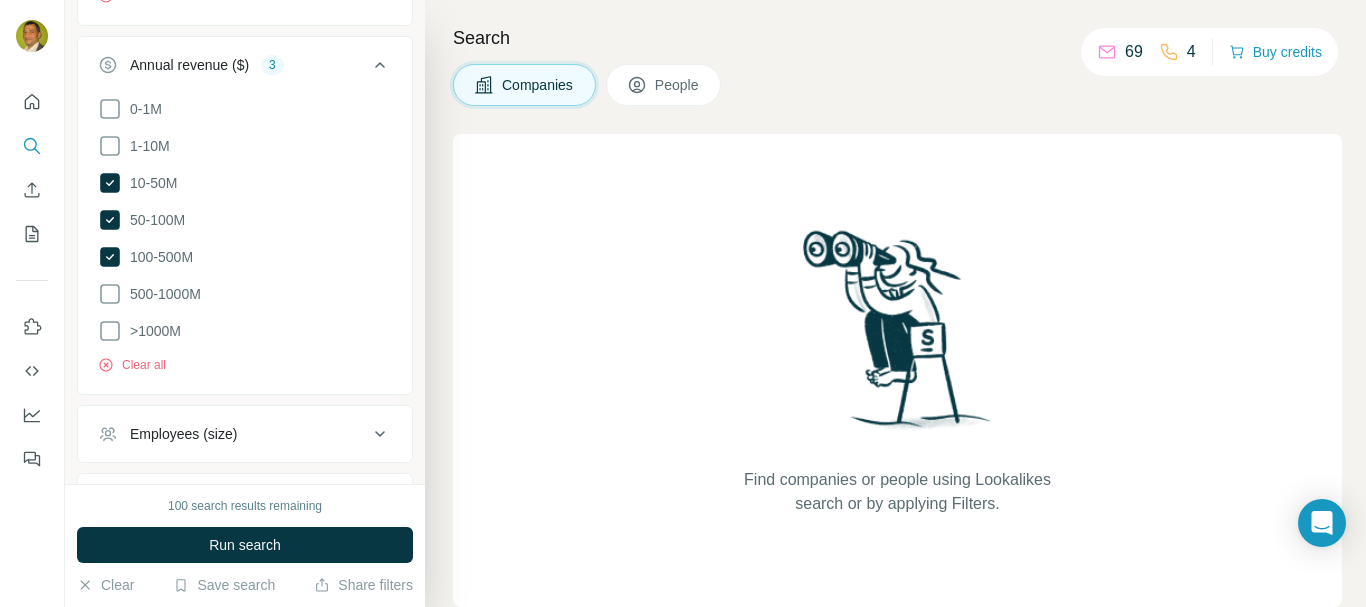 scroll, scrollTop: 900, scrollLeft: 0, axis: vertical 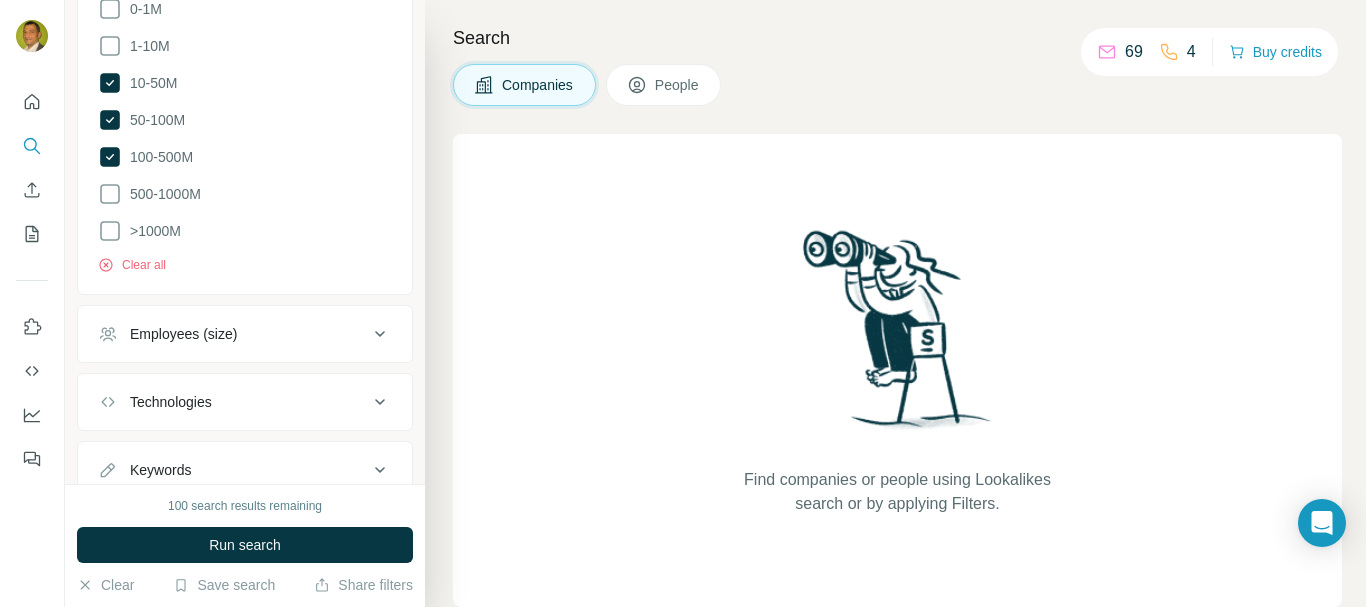 click 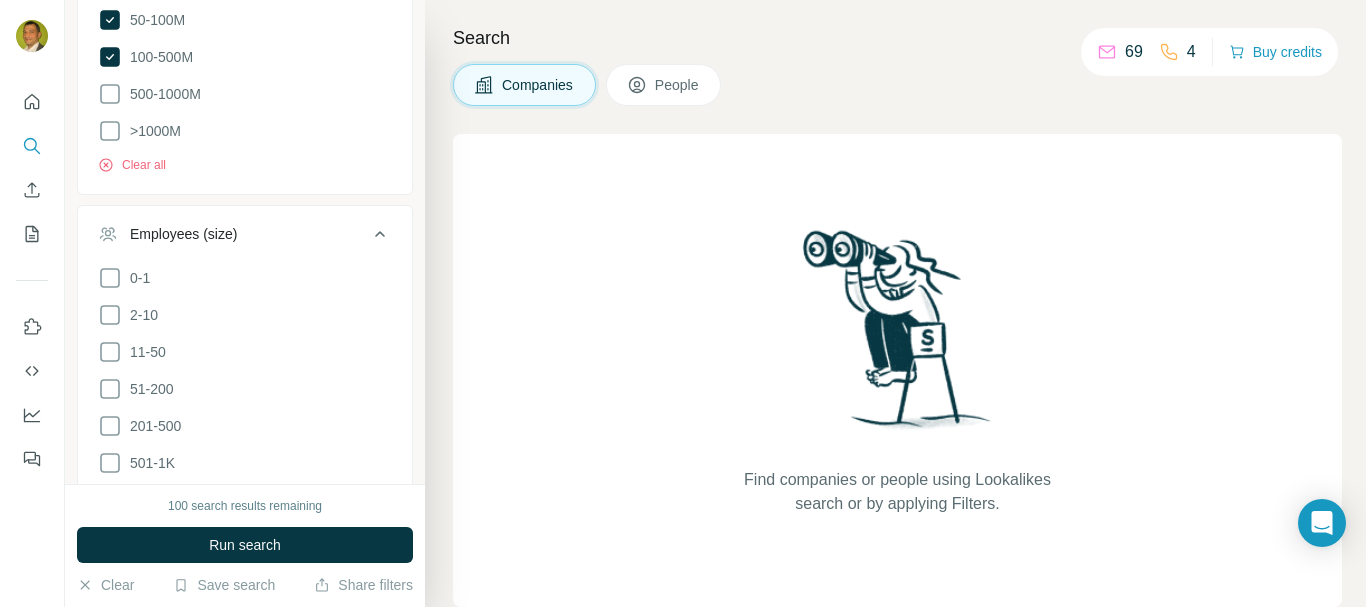 scroll, scrollTop: 1100, scrollLeft: 0, axis: vertical 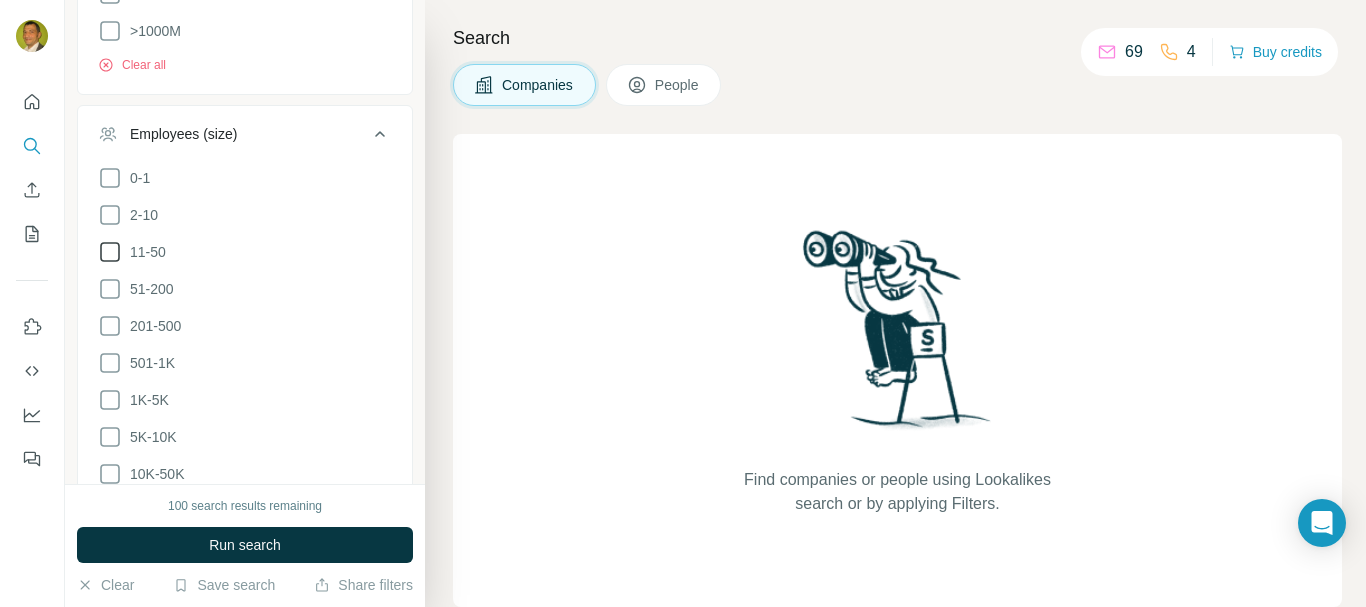 click 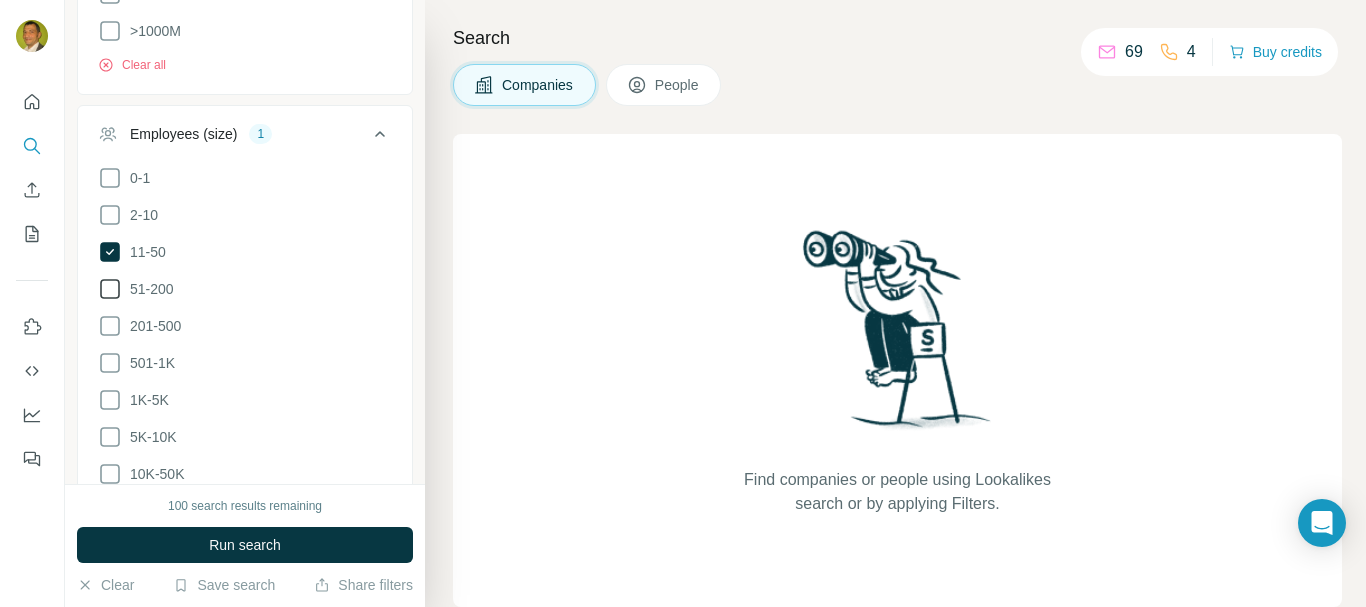 click 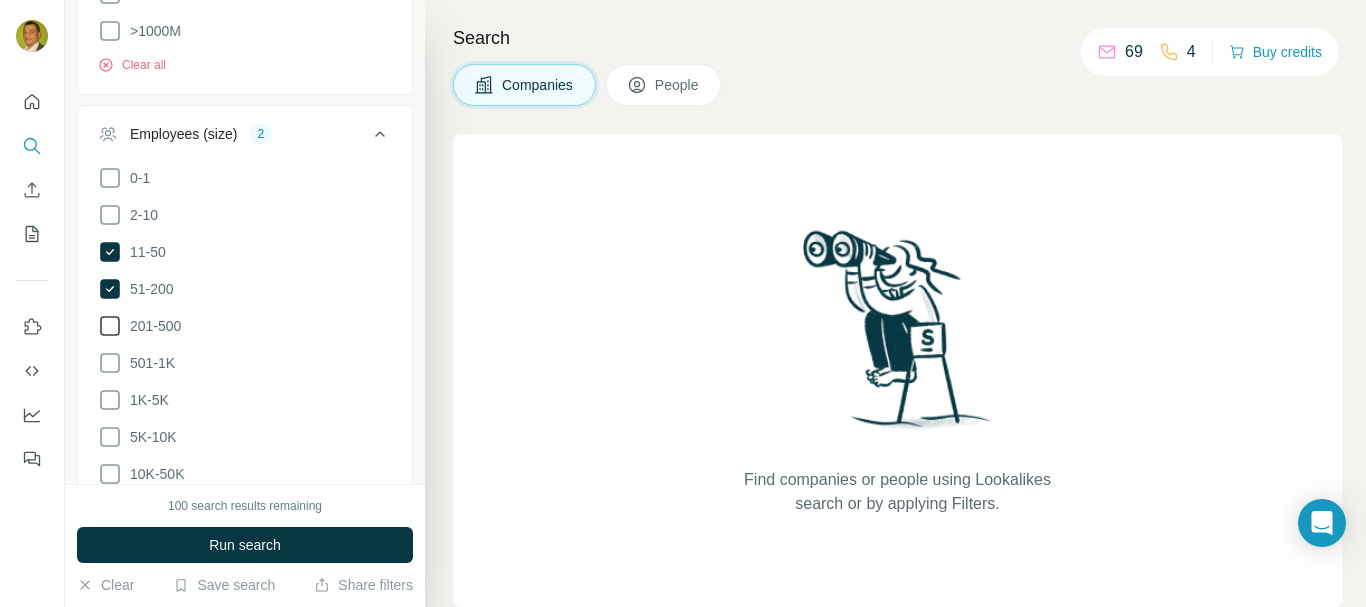 click 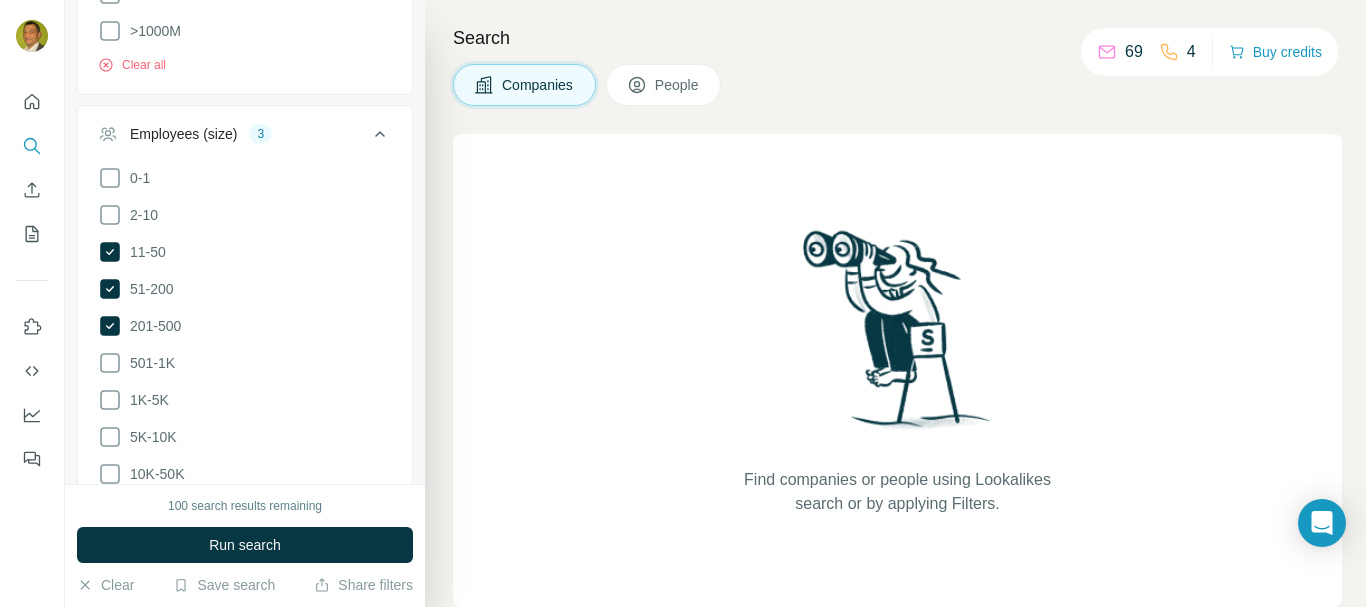 scroll, scrollTop: 1200, scrollLeft: 0, axis: vertical 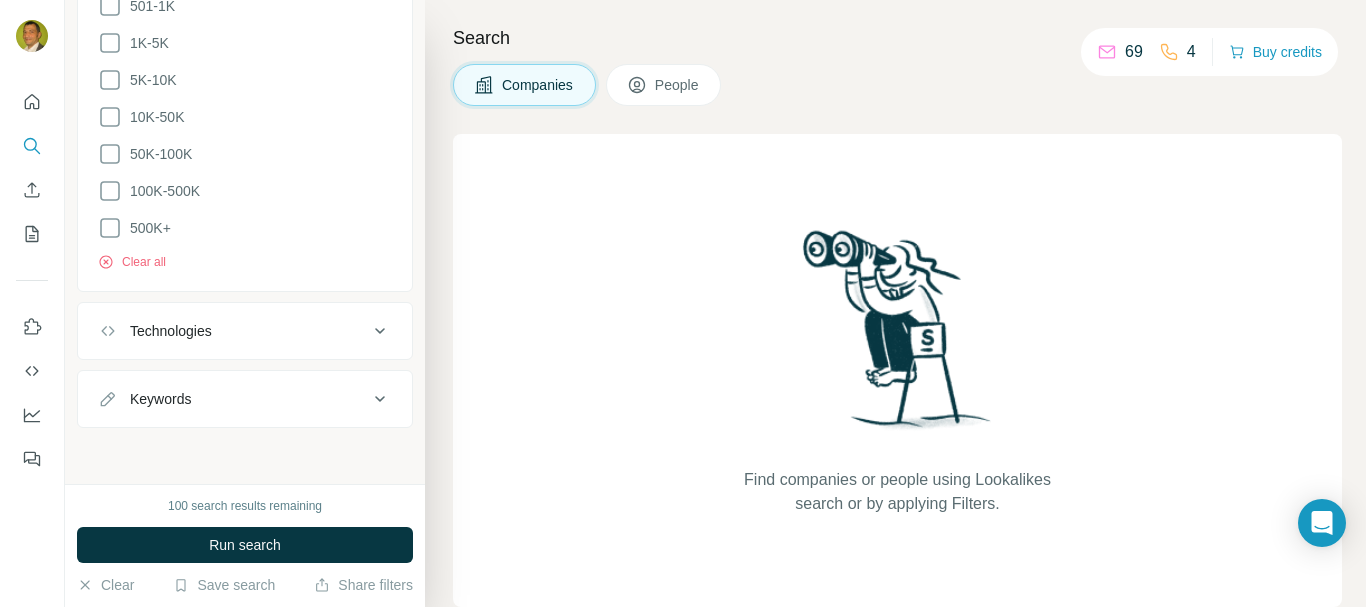 click 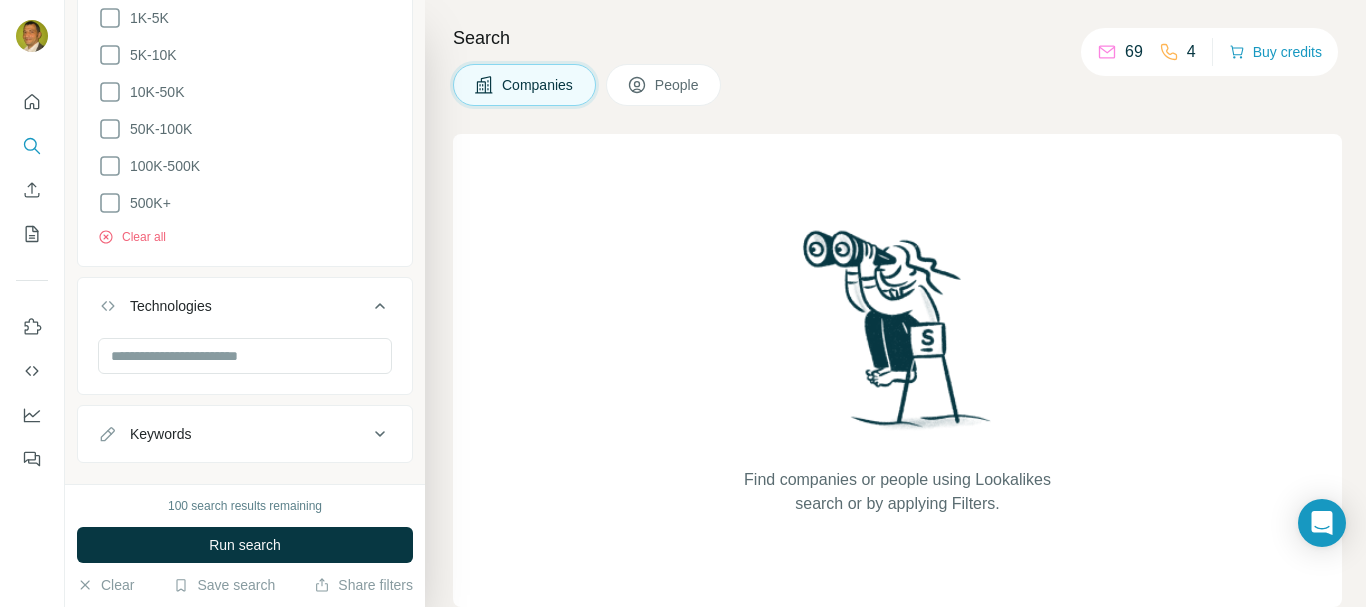click 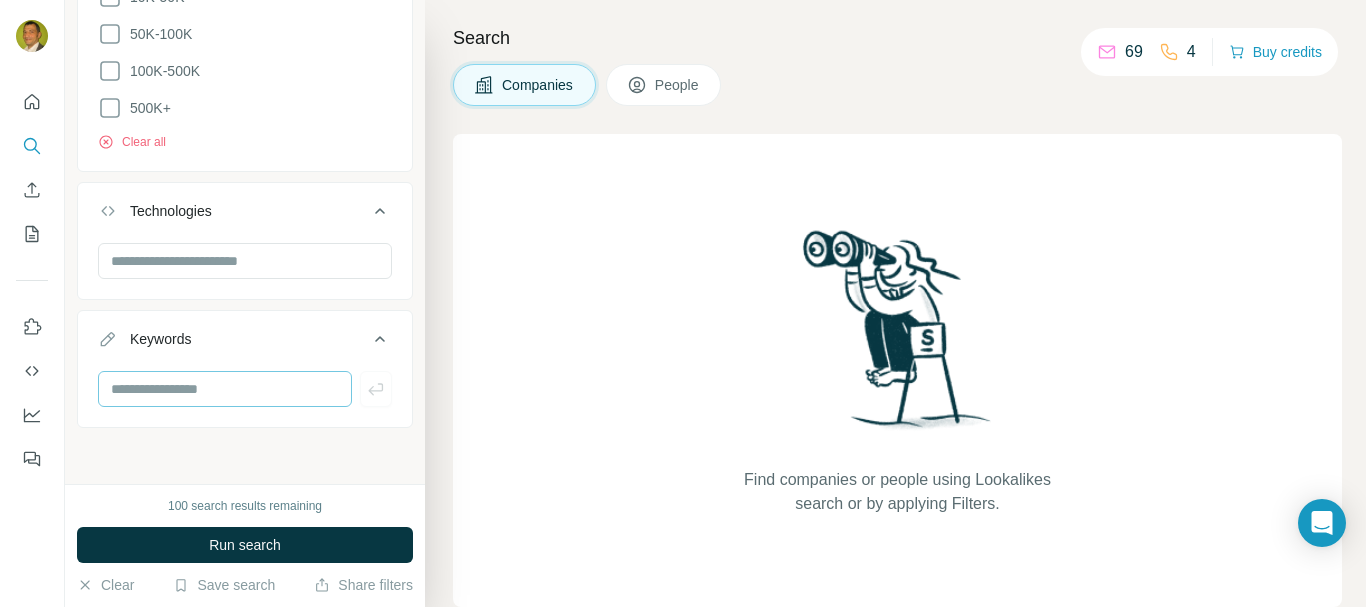 scroll, scrollTop: 1602, scrollLeft: 0, axis: vertical 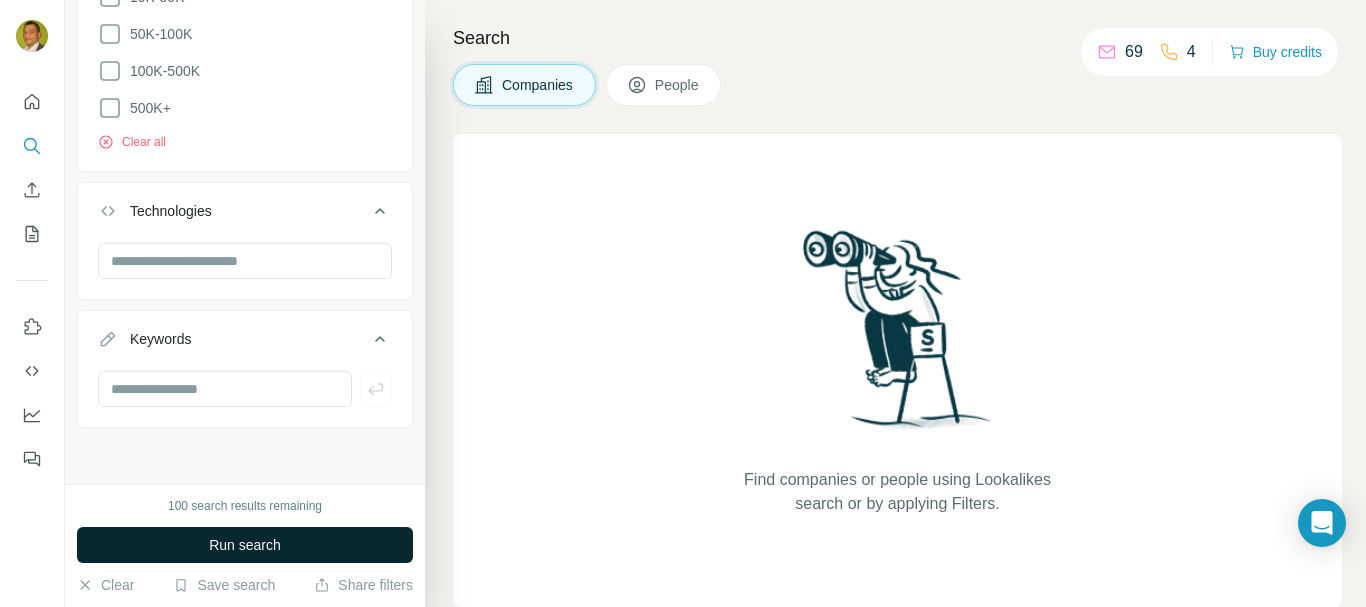 click on "Run search" at bounding box center (245, 545) 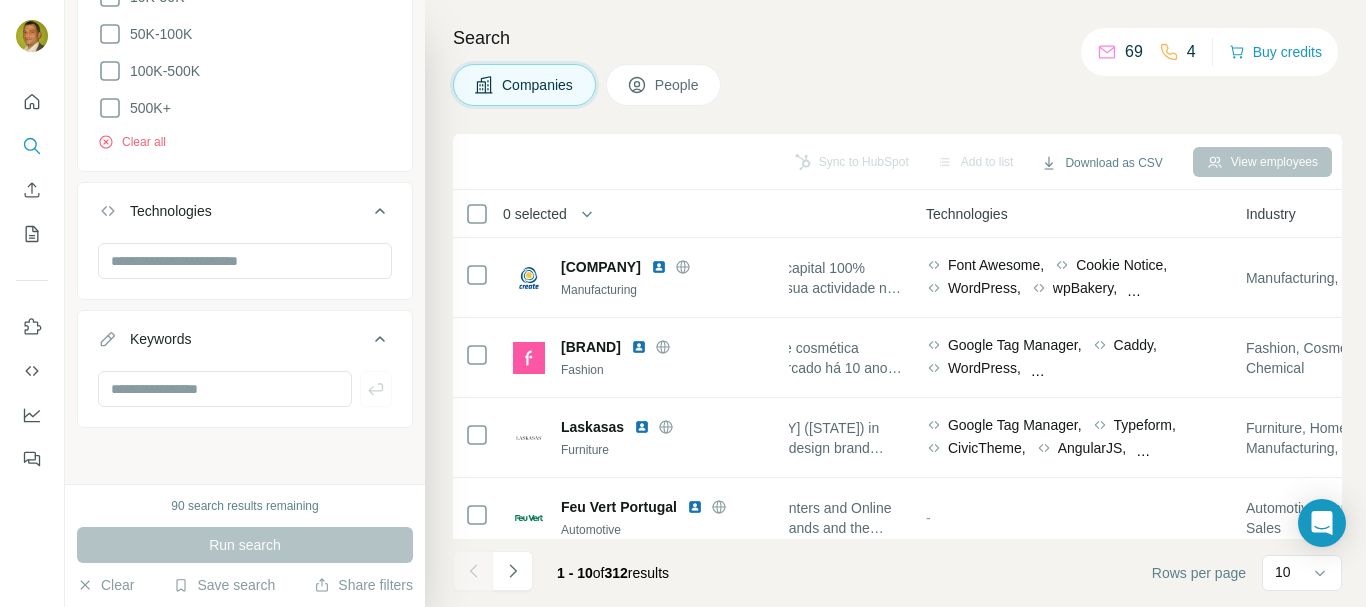 scroll, scrollTop: 0, scrollLeft: 0, axis: both 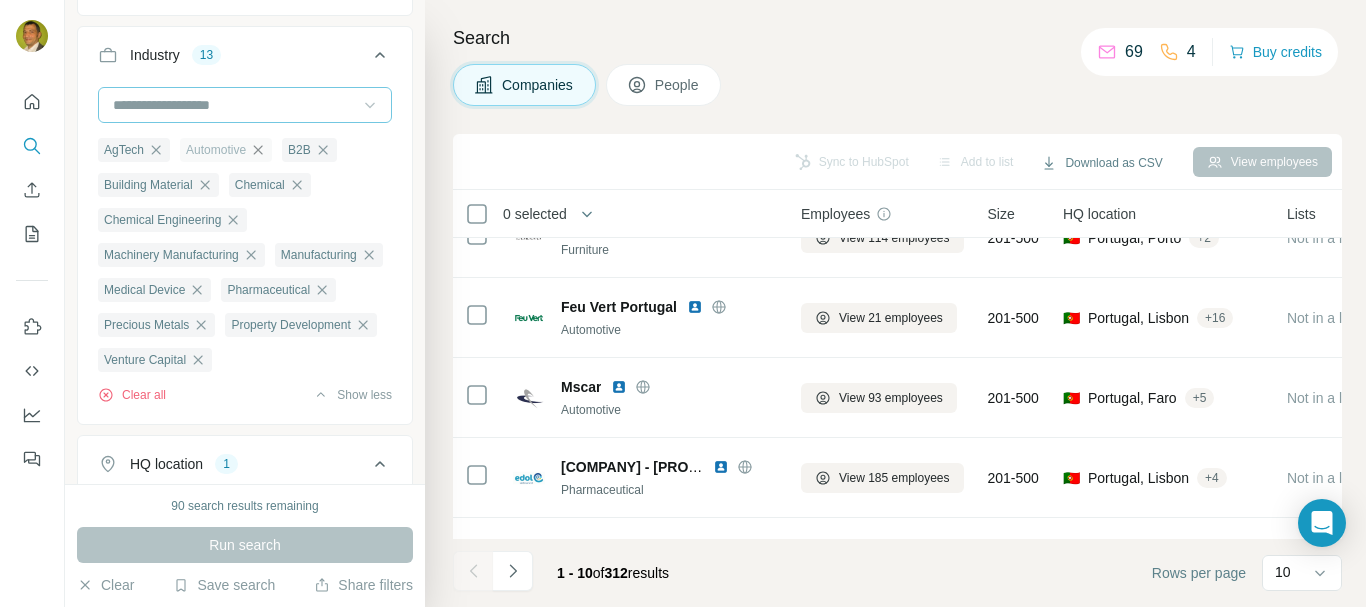 click 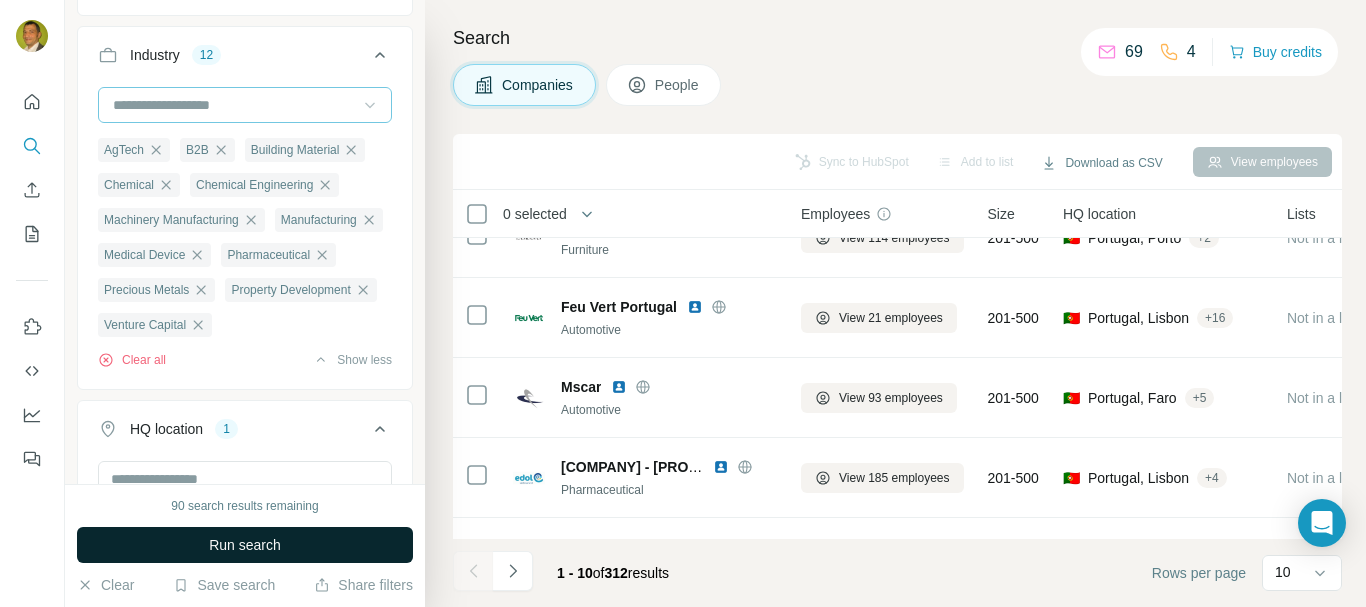 click on "Run search" at bounding box center [245, 545] 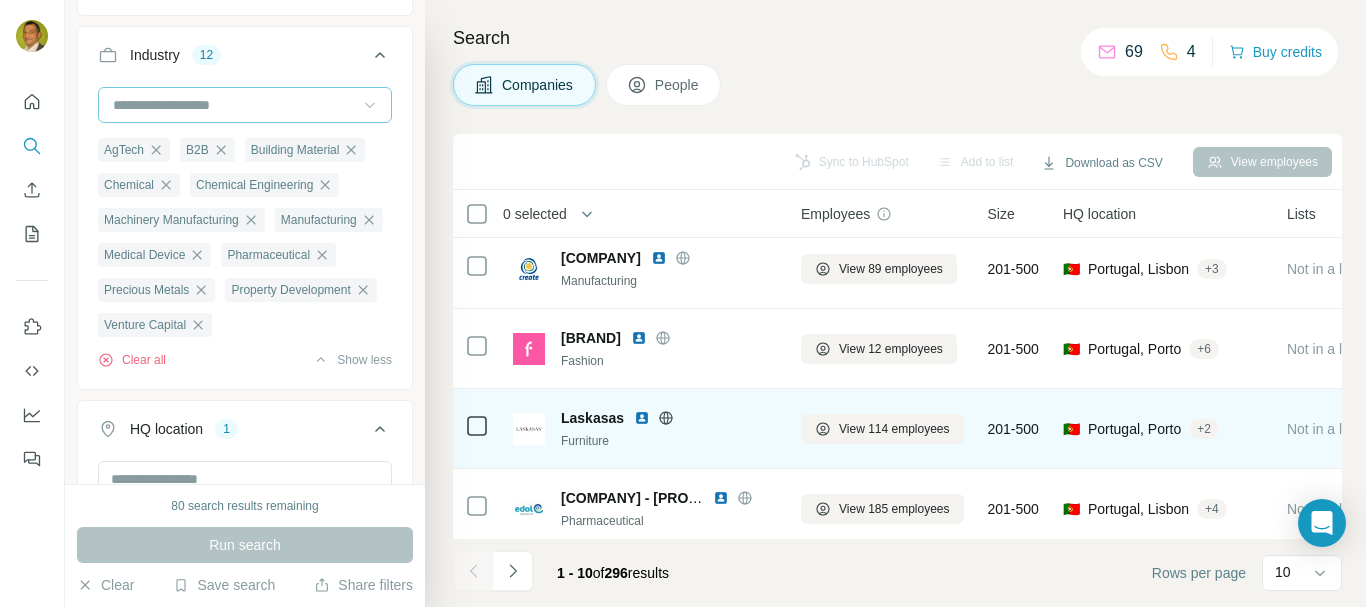 scroll, scrollTop: 0, scrollLeft: 0, axis: both 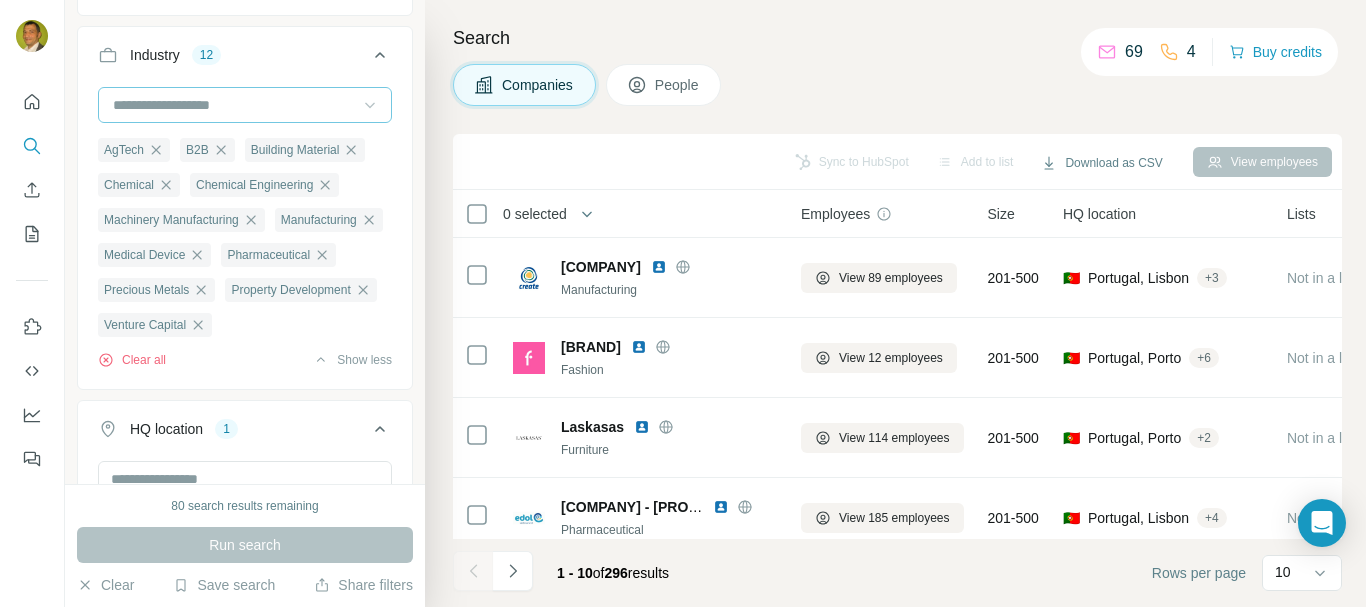 click on "People" at bounding box center [678, 85] 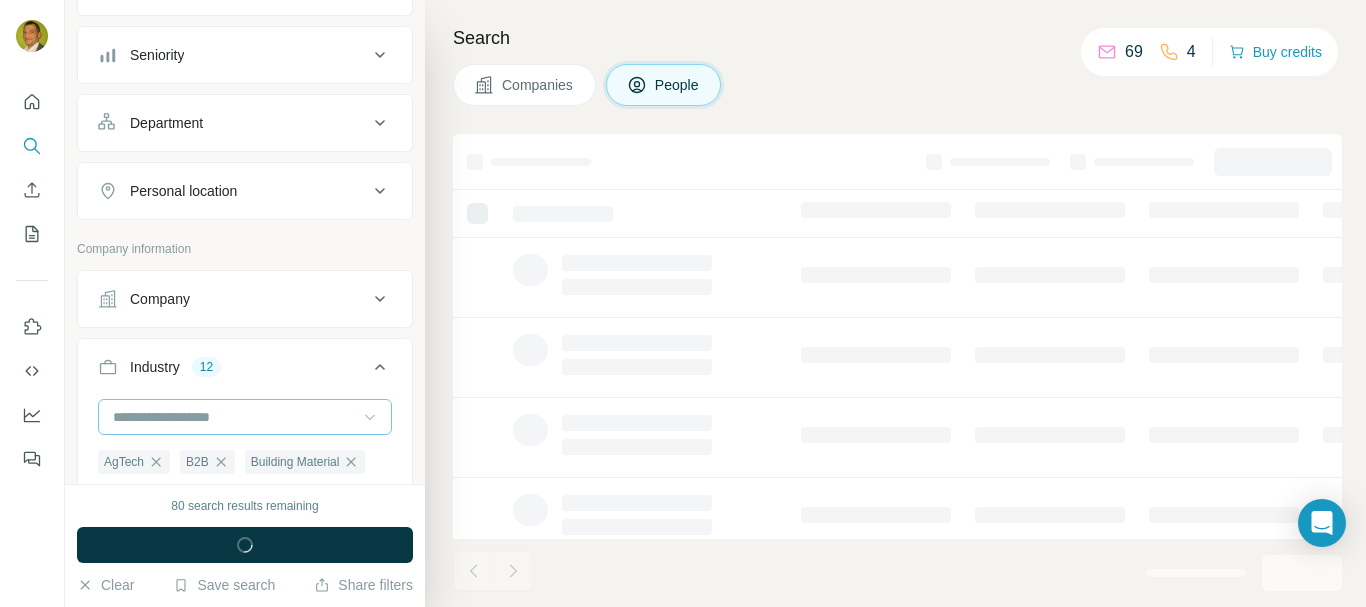 scroll, scrollTop: 514, scrollLeft: 0, axis: vertical 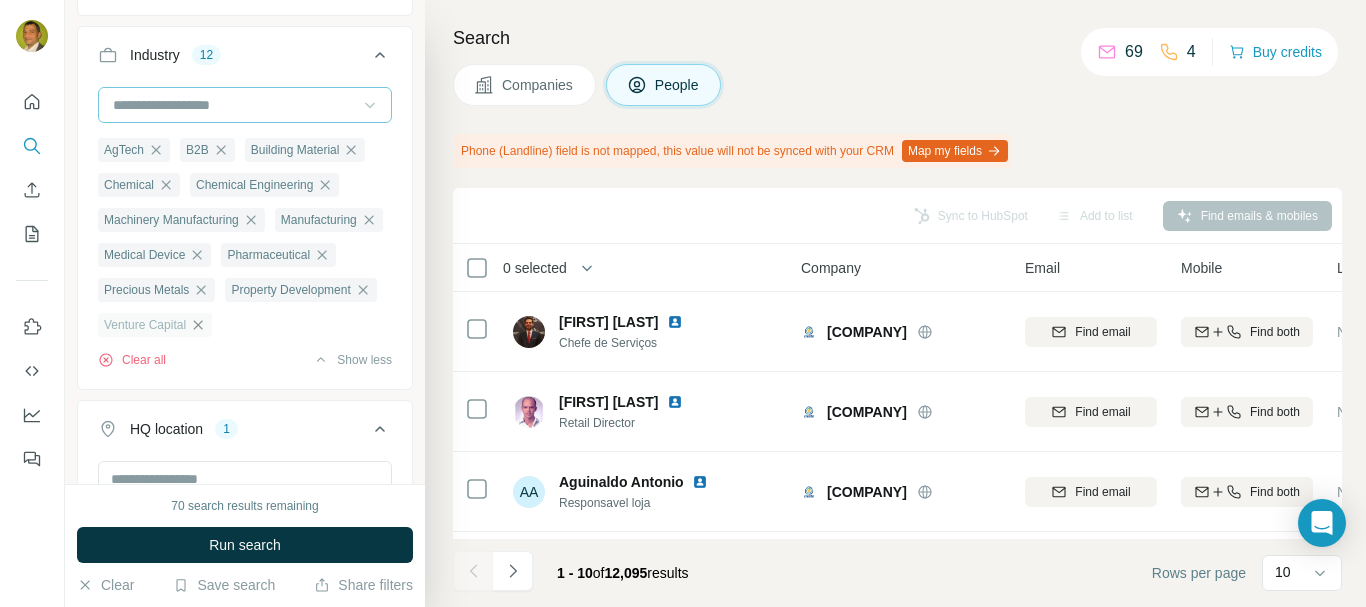 click 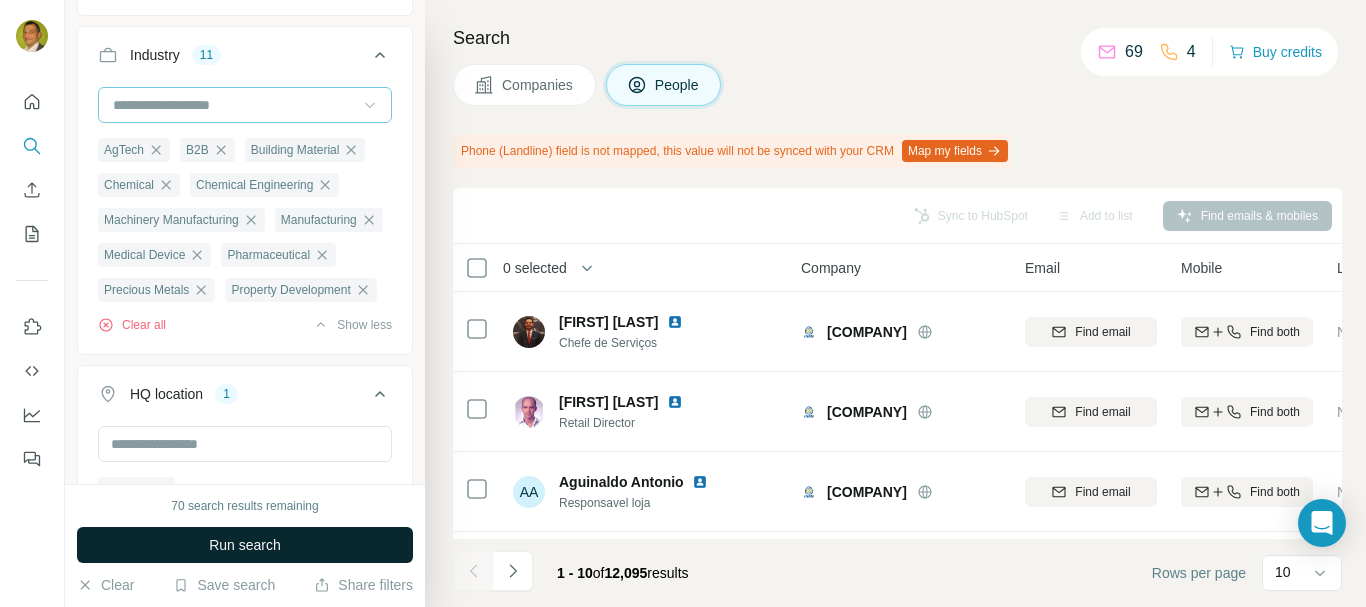 click on "Run search" at bounding box center (245, 545) 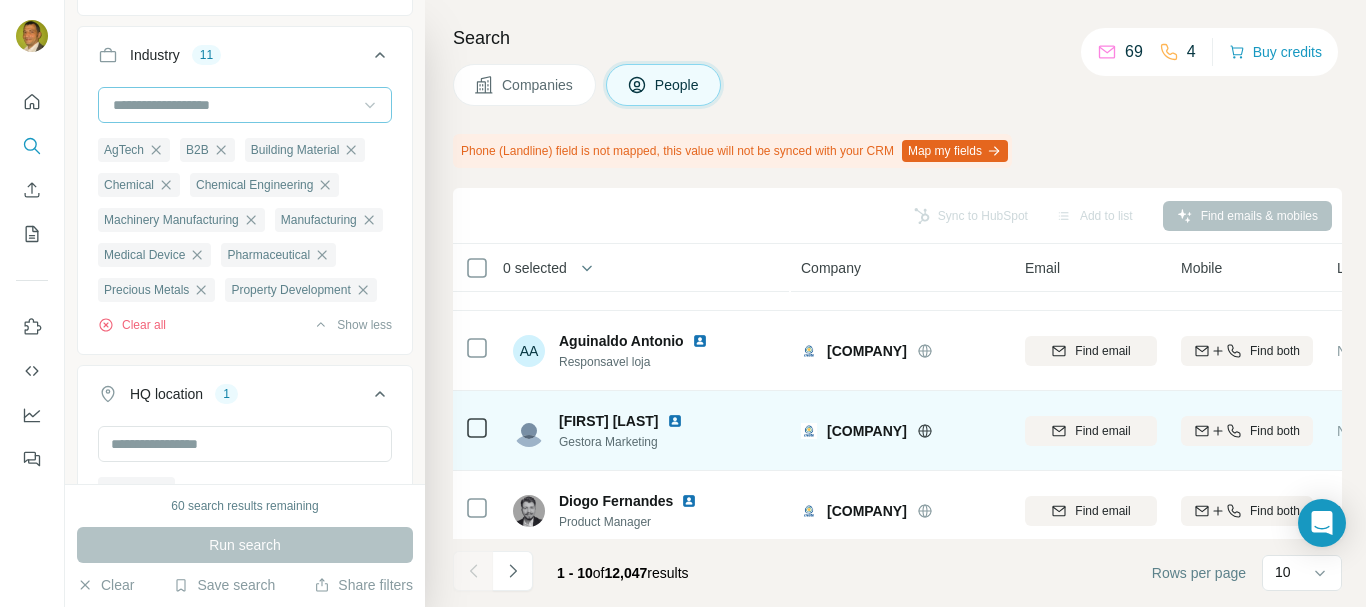 scroll, scrollTop: 563, scrollLeft: 0, axis: vertical 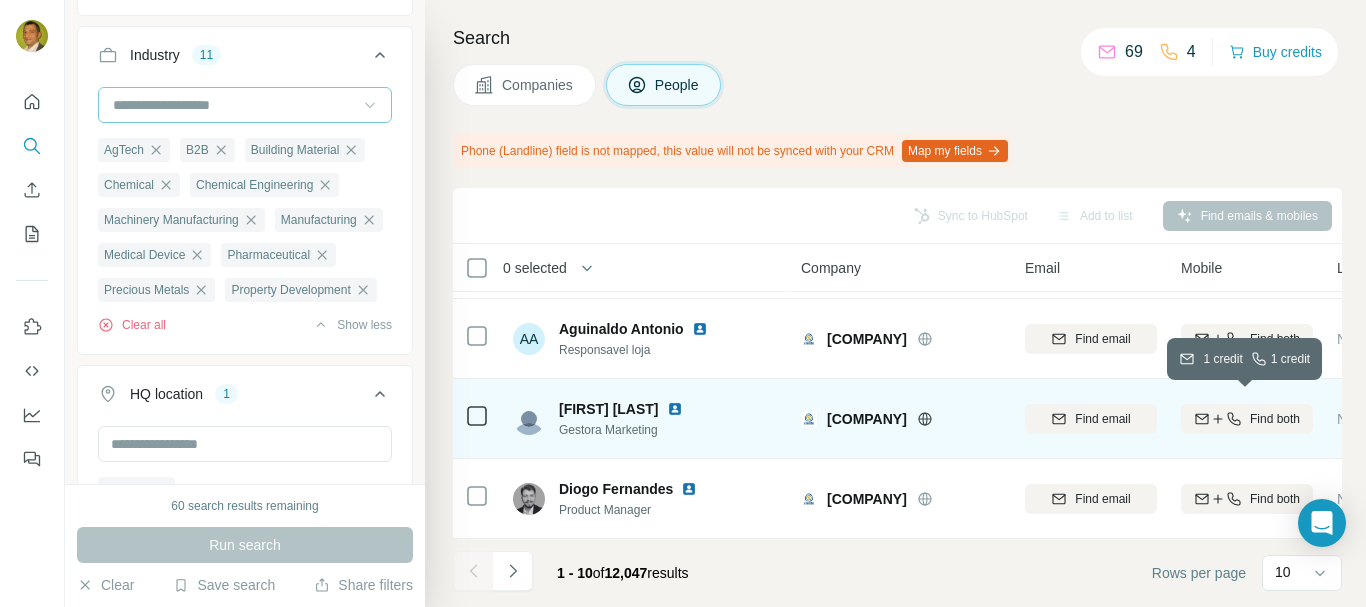 click on "Find both" at bounding box center [1275, 419] 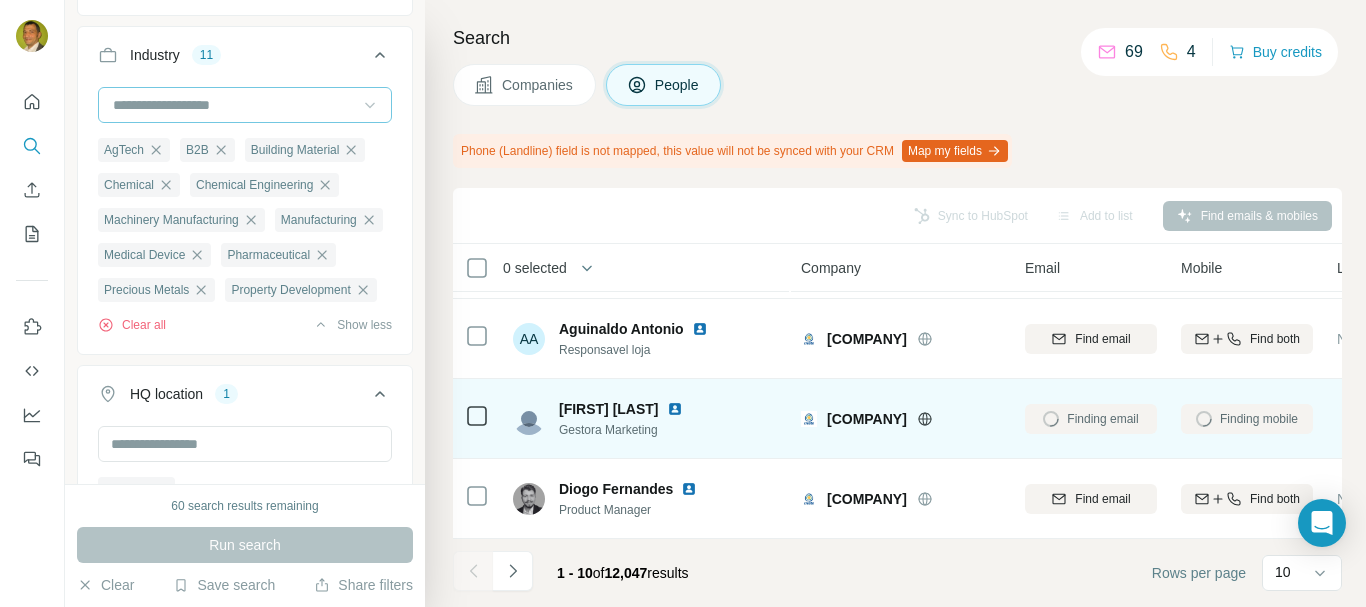 click on "Finding email" at bounding box center (1091, 418) 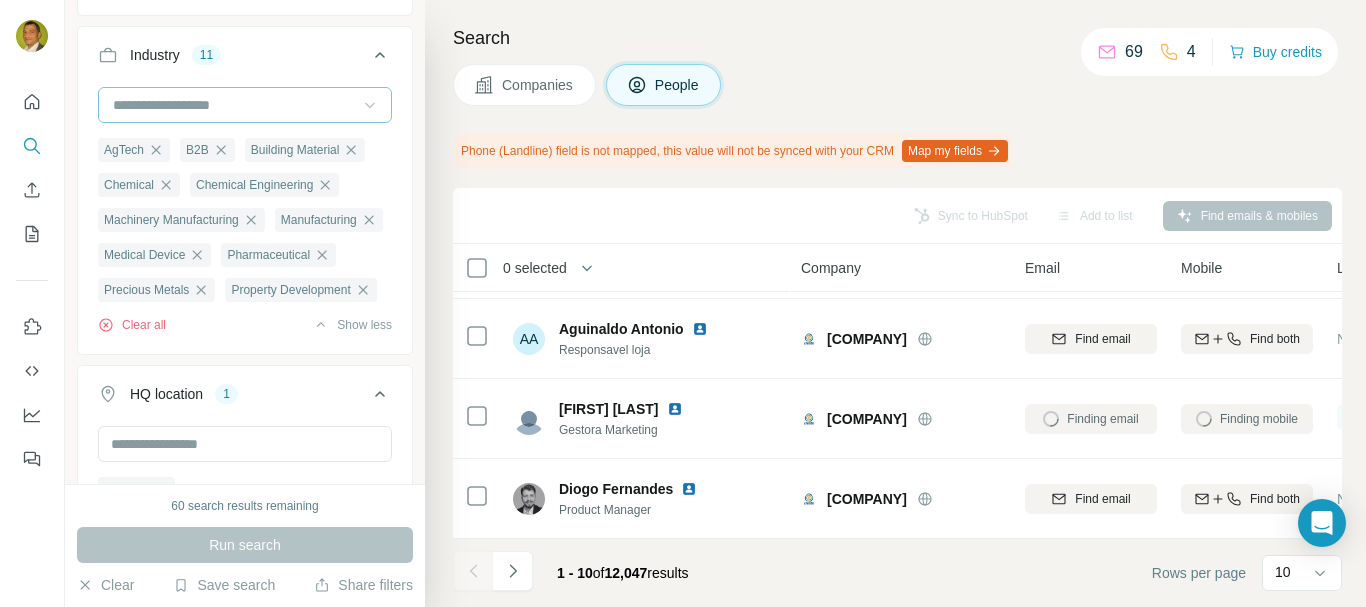 click on "Companies" at bounding box center [538, 85] 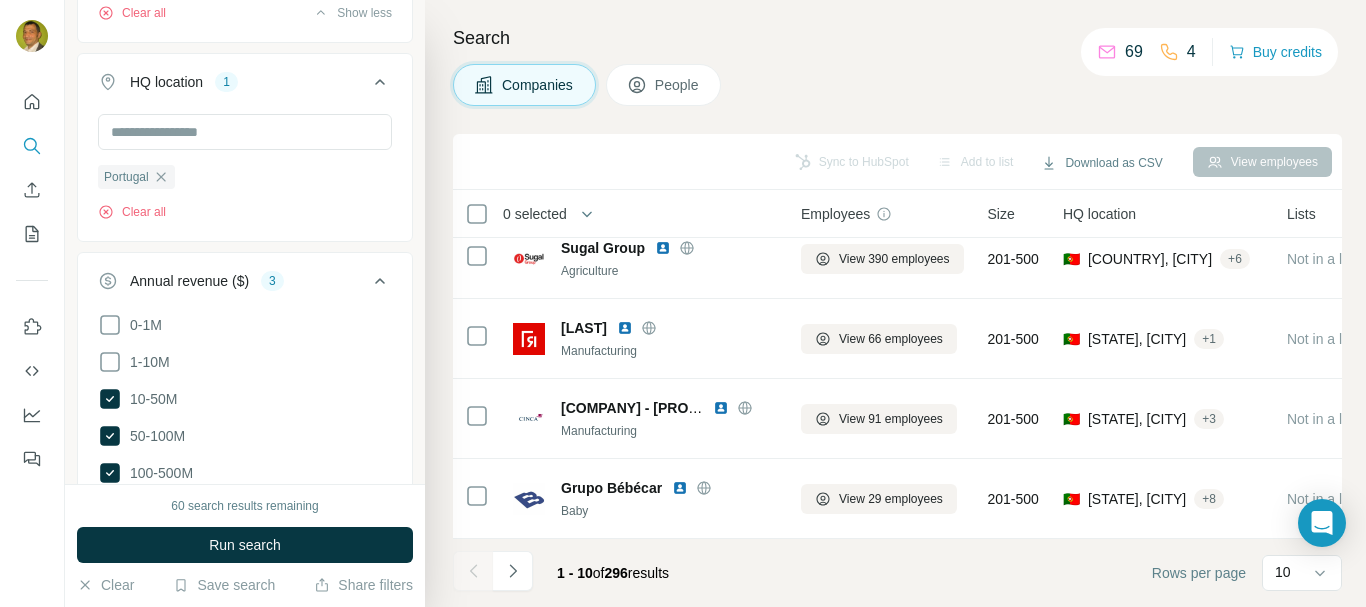 scroll, scrollTop: 509, scrollLeft: 0, axis: vertical 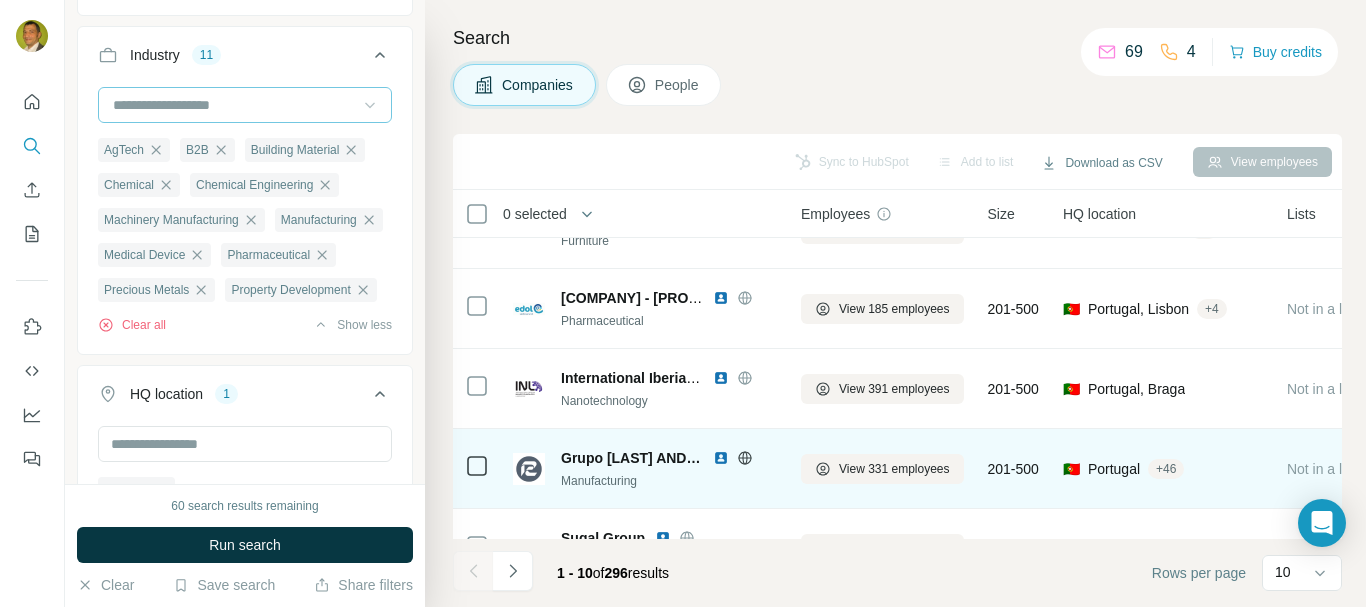 click on "Grupo [LAST] AND [LAST]" at bounding box center [632, 458] 